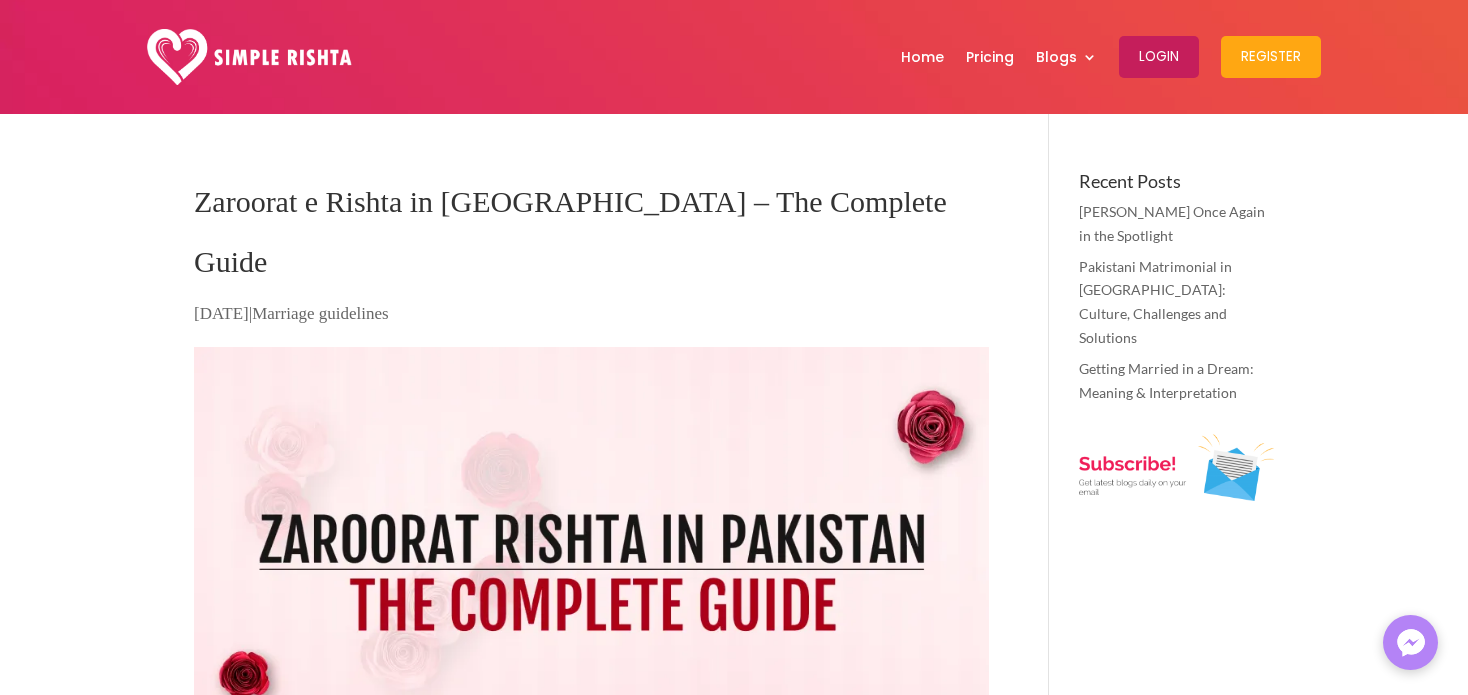 scroll, scrollTop: 0, scrollLeft: 0, axis: both 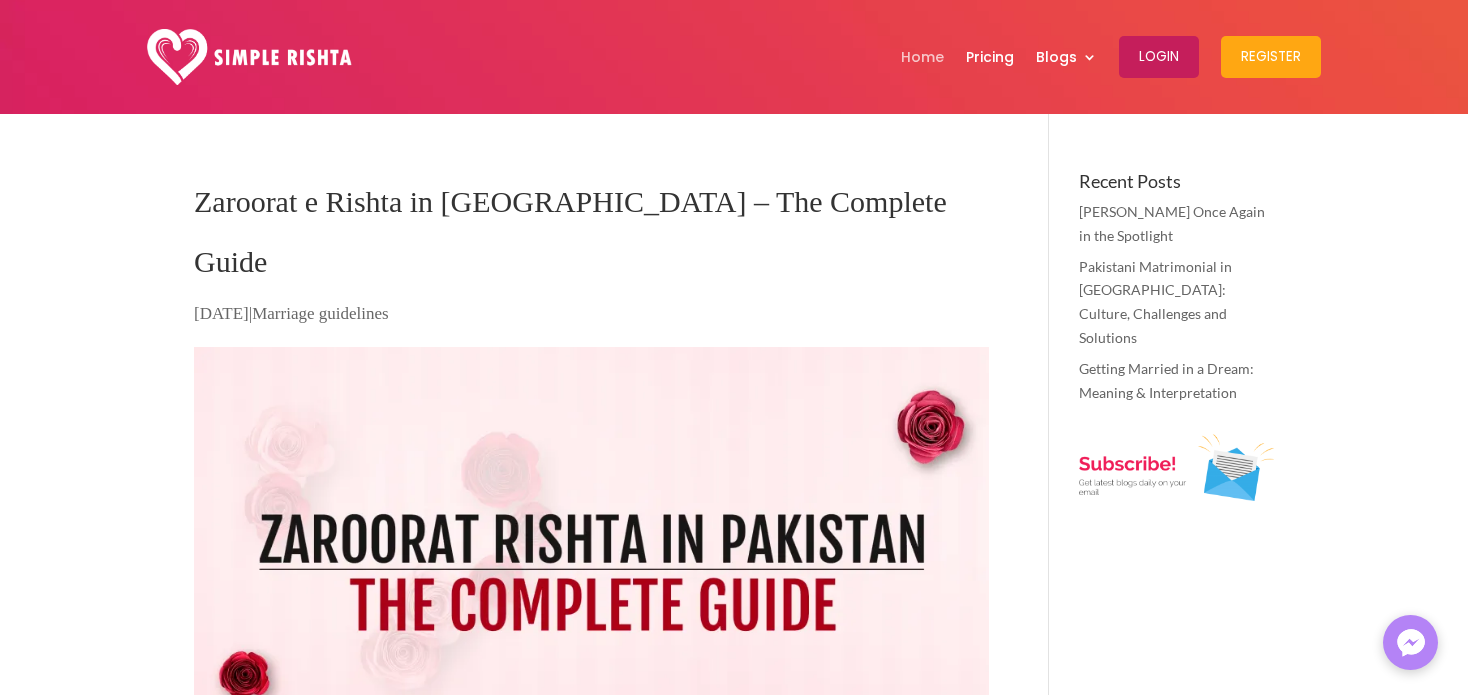 click on "Home" at bounding box center [922, 57] 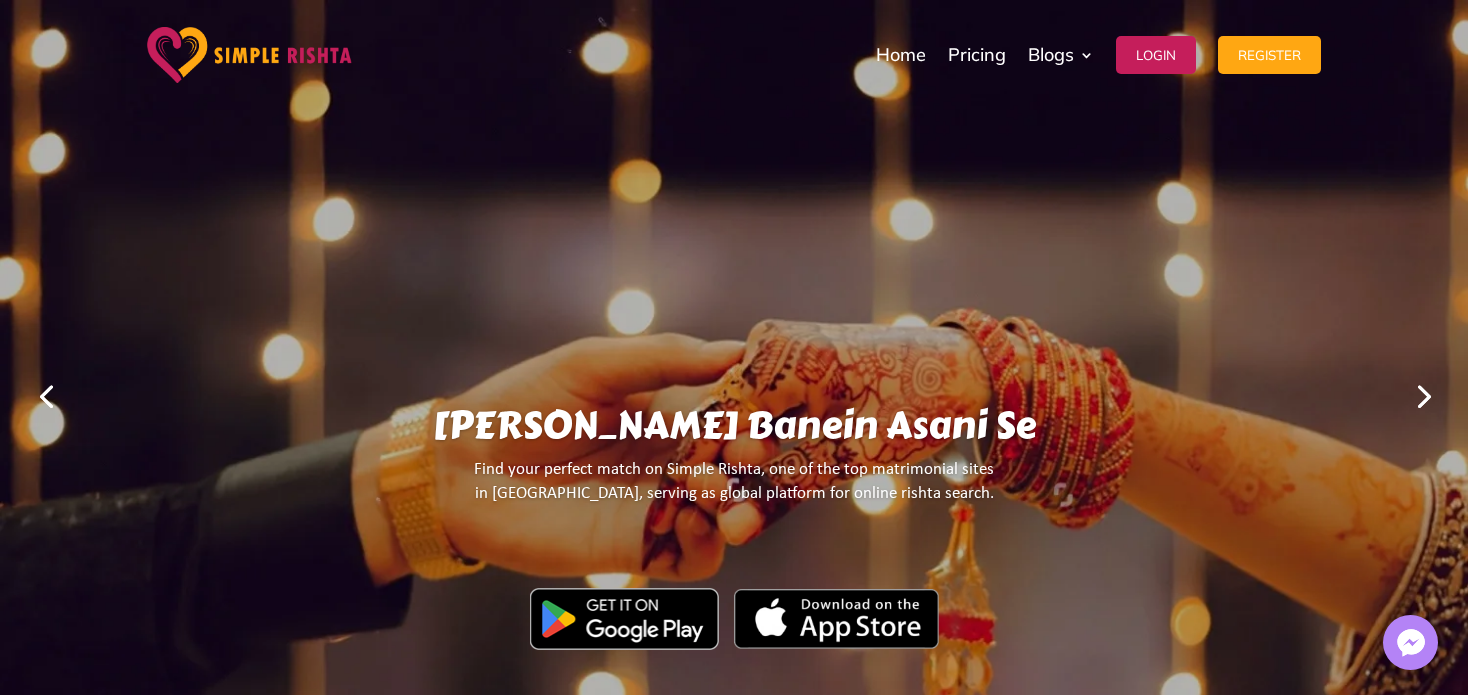 scroll, scrollTop: 0, scrollLeft: 0, axis: both 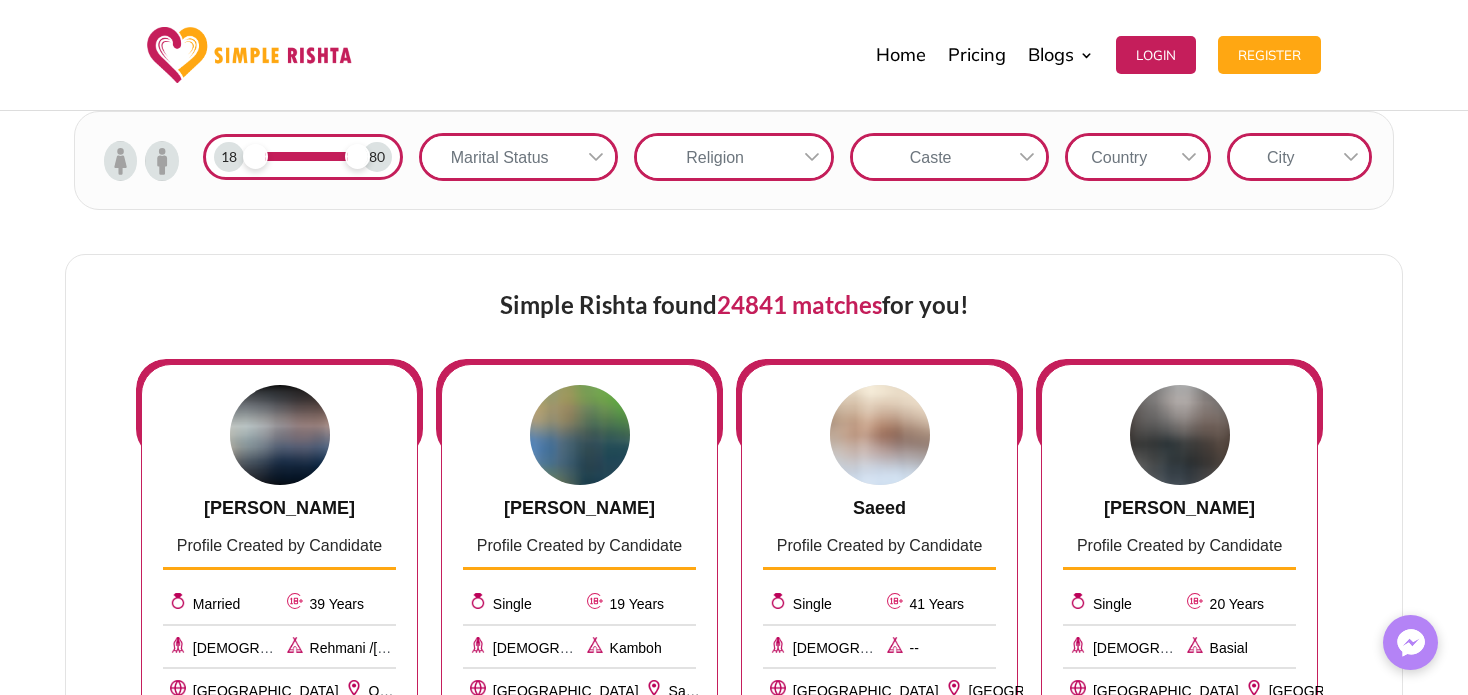 click at bounding box center [121, 161] 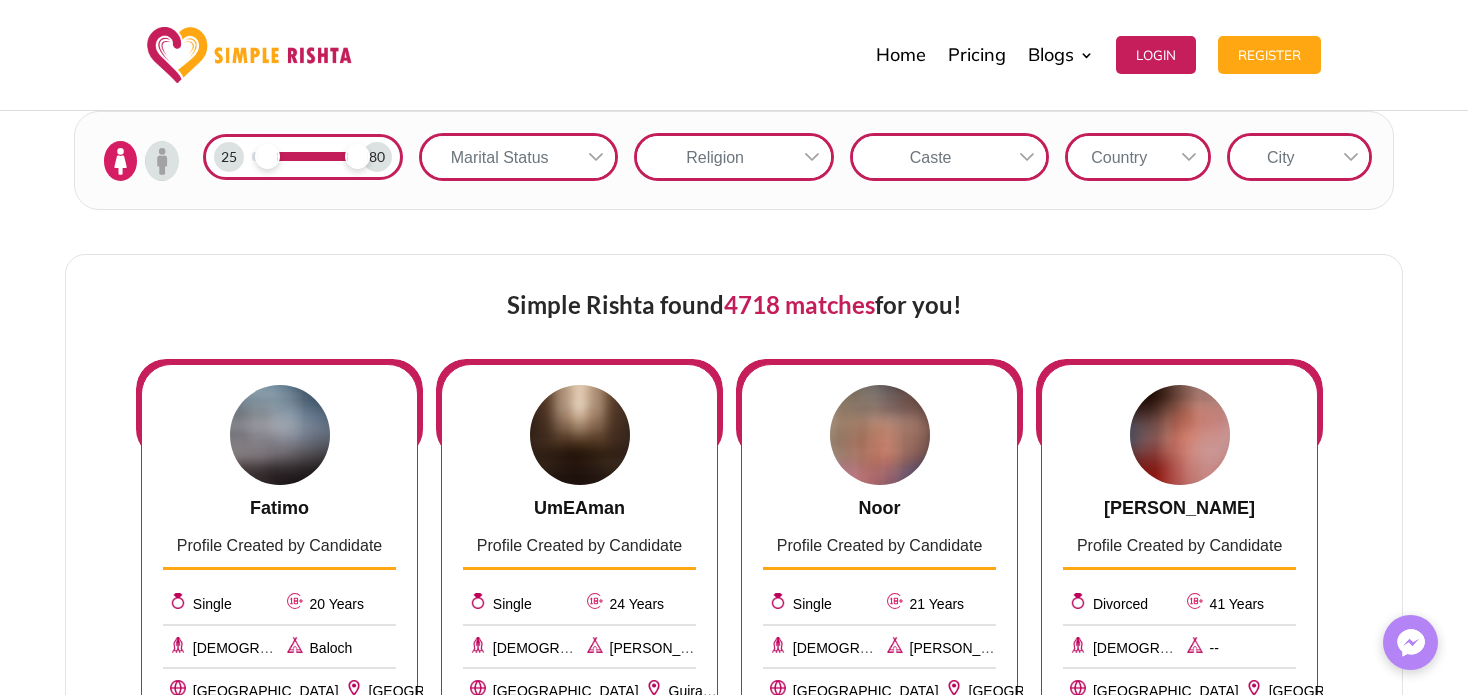click at bounding box center [267, 156] 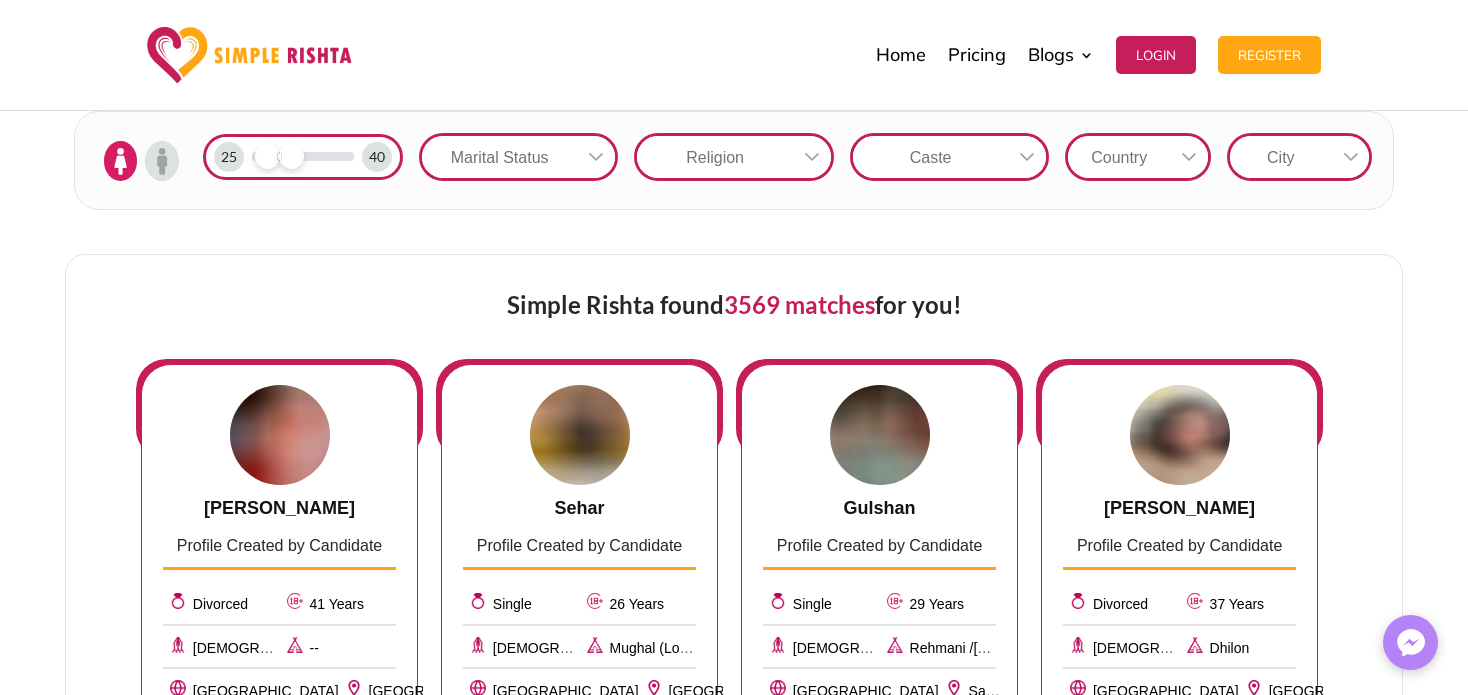 drag, startPoint x: 361, startPoint y: 158, endPoint x: 289, endPoint y: 167, distance: 72.56032 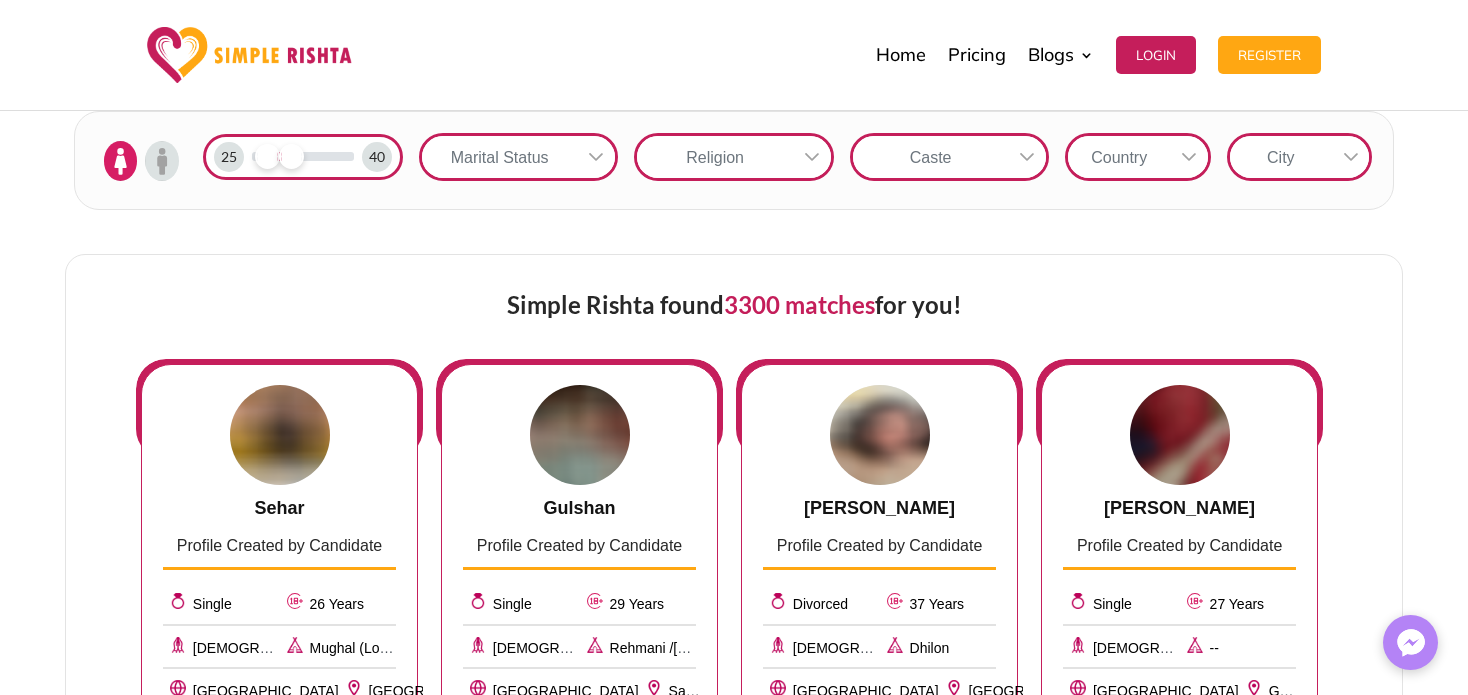 click 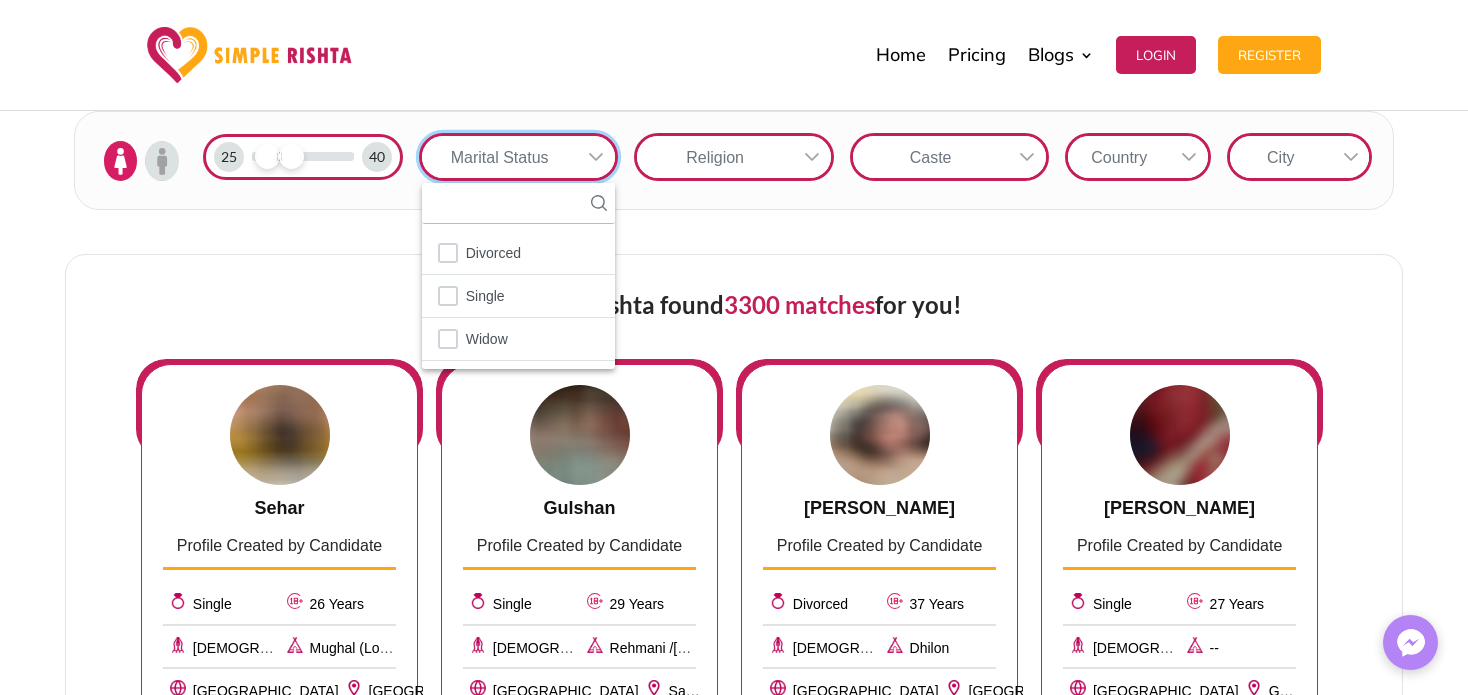 scroll, scrollTop: 20, scrollLeft: 3, axis: both 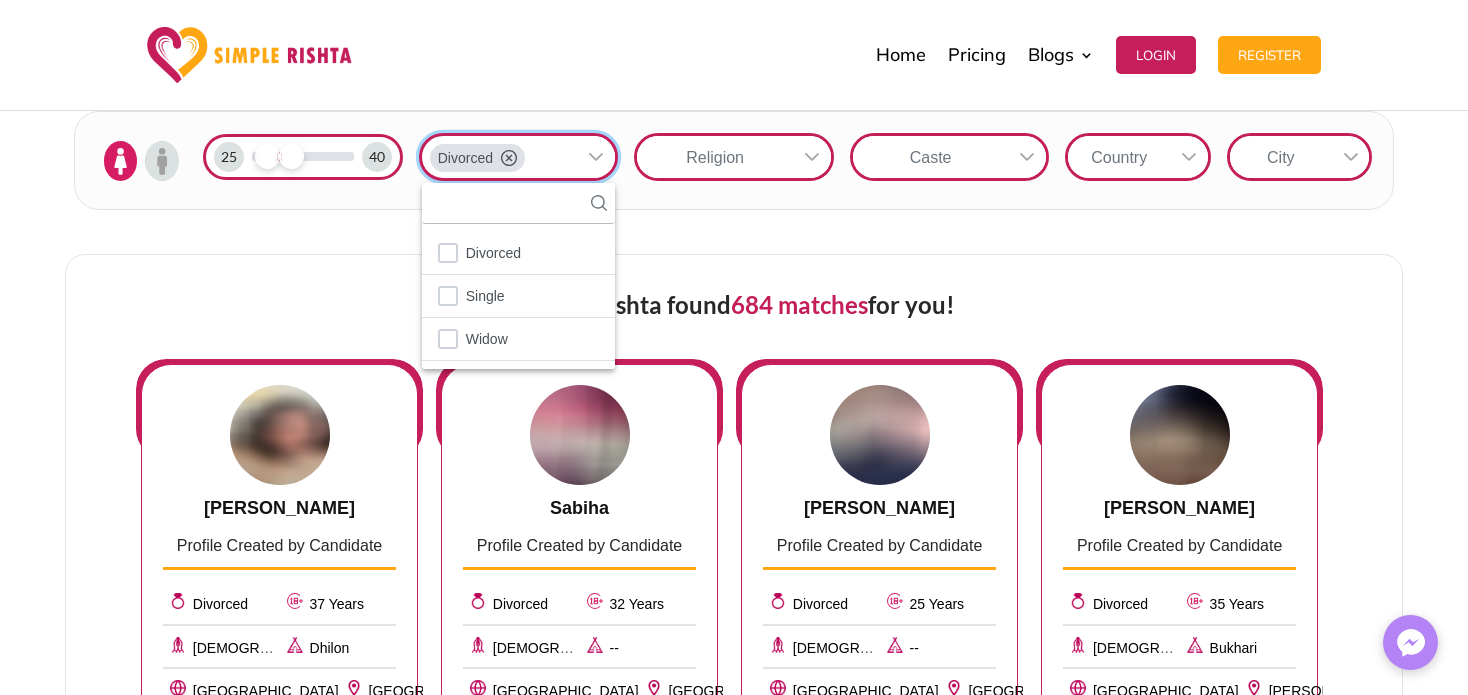 click on "Simple Rishta found  684 matches  for you! Raziya  Profile Created by Candidate  Divorced 37 Years Muslim Dhilon Pakistan Lahore Fashion and textile designing  Textile  & Fashion FULL PROFILE Sabiha Profile Created by Candidate  Divorced 32 Years Muslim -- Pakistan Lahore -- Audit FULL PROFILE Rida Bano Profile Created by Candidate  Divorced 25 Years Muslim -- Pakistan Karachi -- Teacher FULL PROFILE Nayab iqbal Profile Created by Candidate  Divorced 35 Years Muslim Bukhari Pakistan Dera Ghazi Khan -- Teacher FULL PROFILE Rose gujjar Profile Created by Candidate  Divorced 31 Years Muslim Gujjar Pakistan Sialkot -- Not Working FULL PROFILE Tahirabutt Profile Created by Candidate  Divorced 37 Years Muslim Butt Pakistan Sialkot -- Not Working FULL PROFILE 1 2 3 4 5" at bounding box center (734, 839) 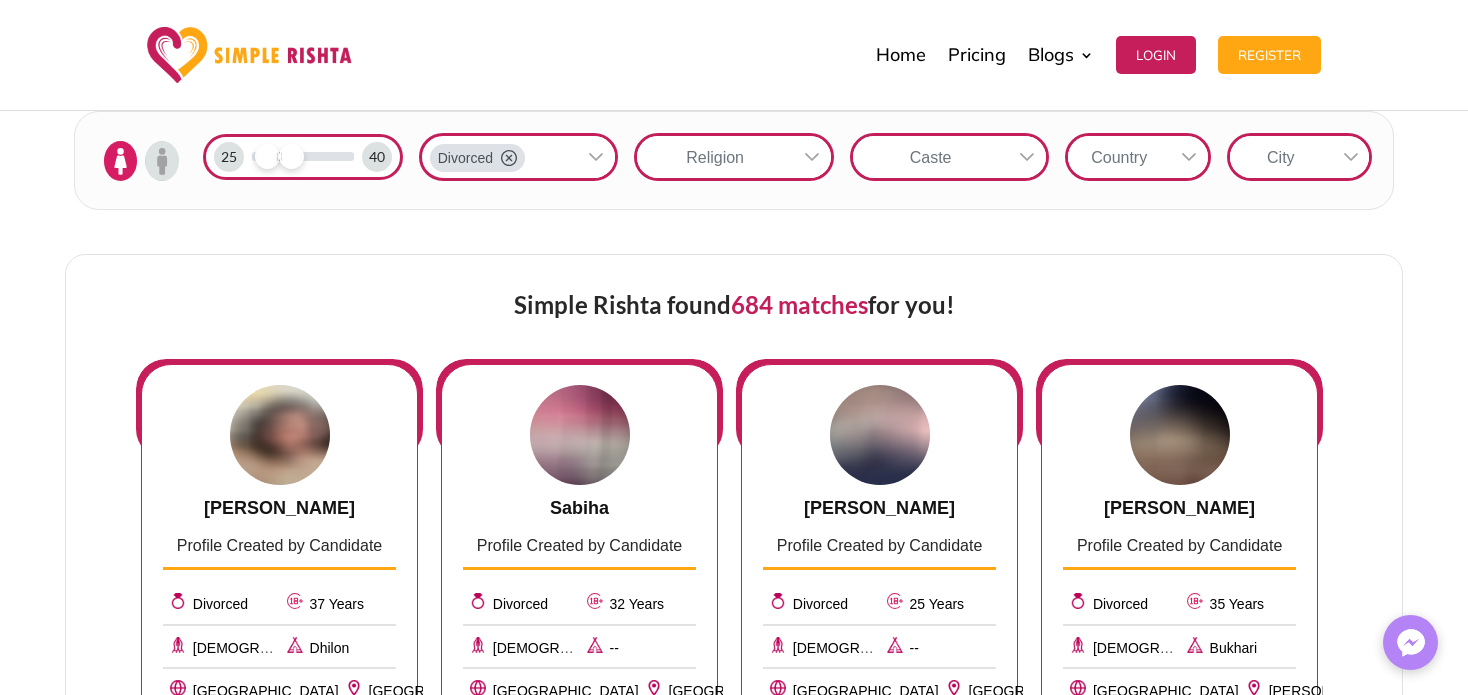 click 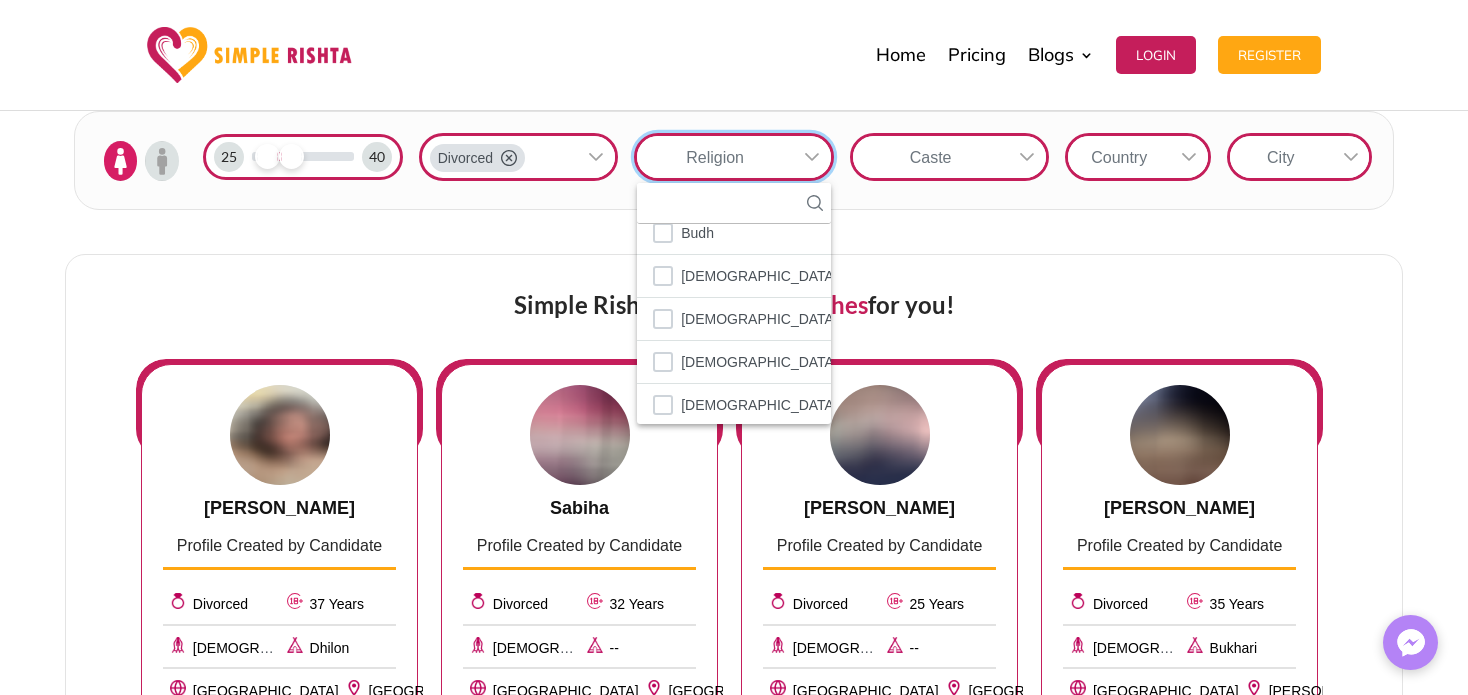 scroll, scrollTop: 91, scrollLeft: 0, axis: vertical 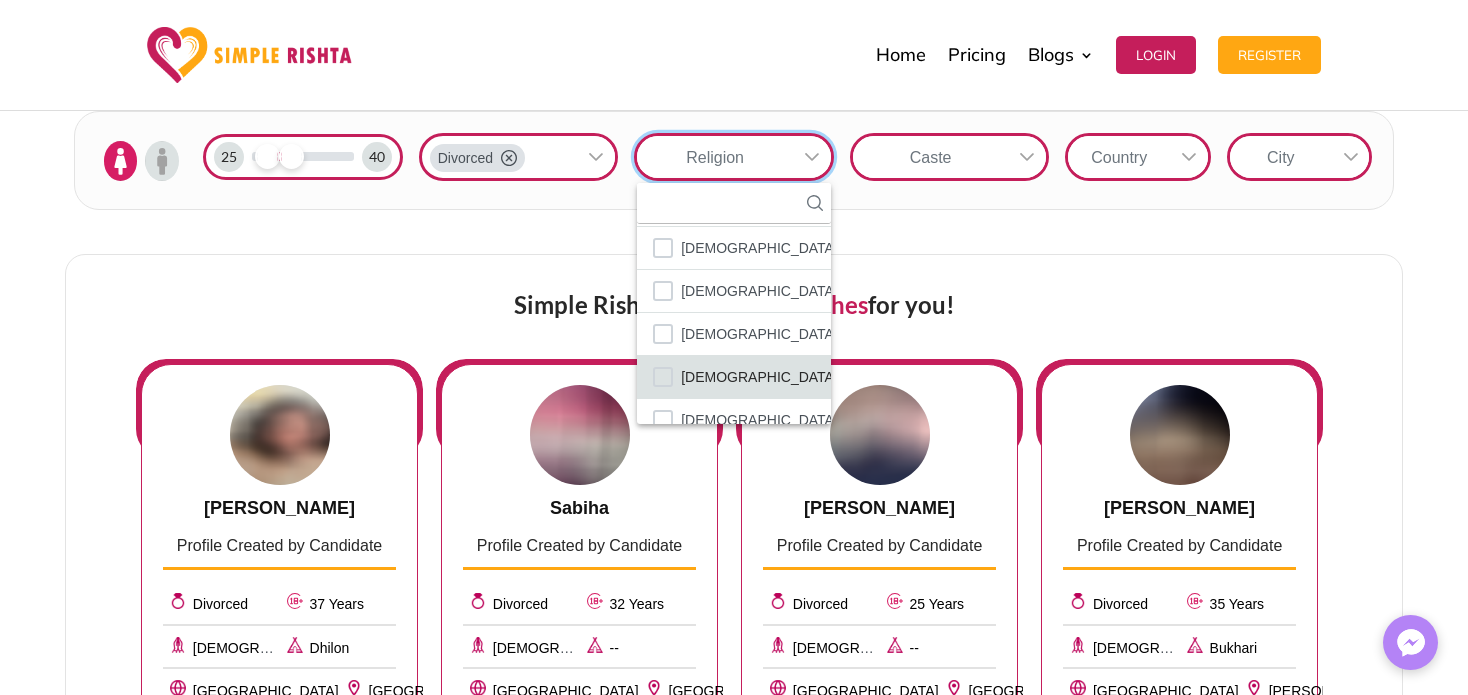 click on "[DEMOGRAPHIC_DATA]" 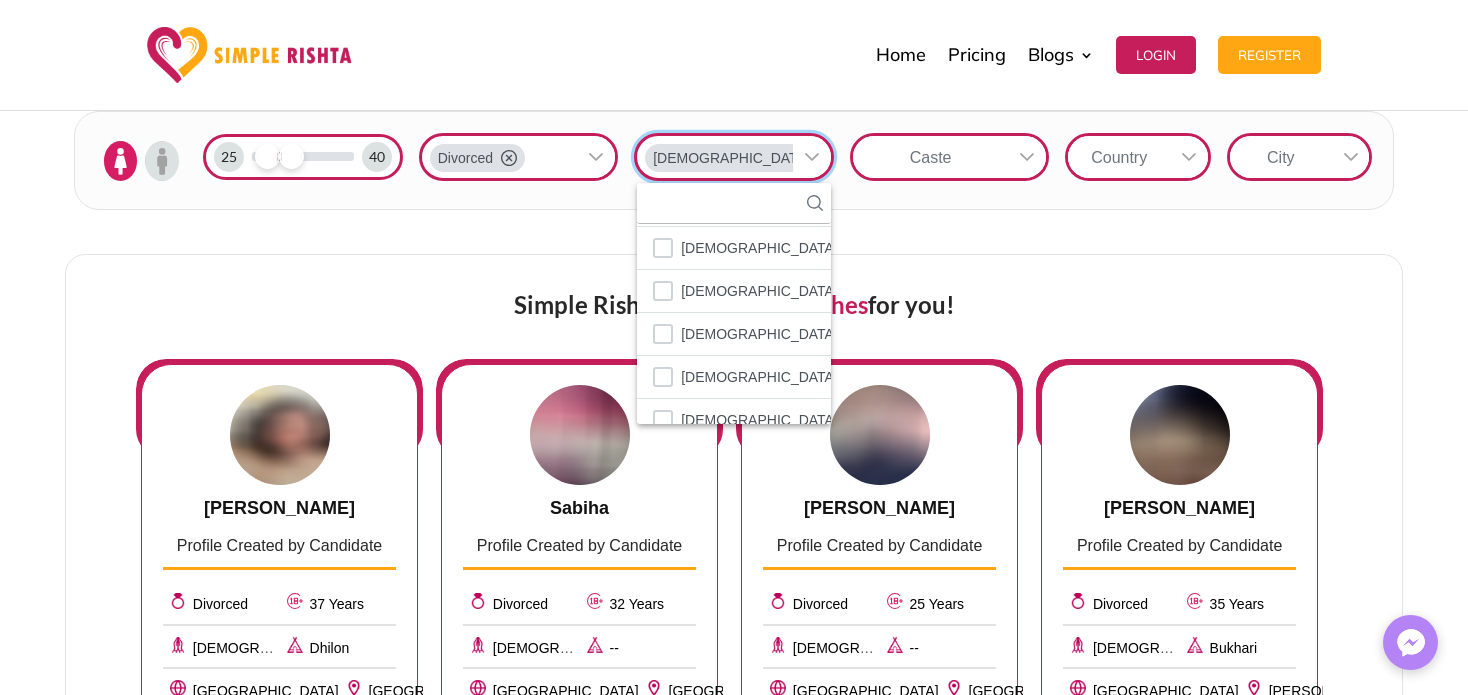 click on "Simple Rishta found  668 matches  for you!" at bounding box center [734, 307] 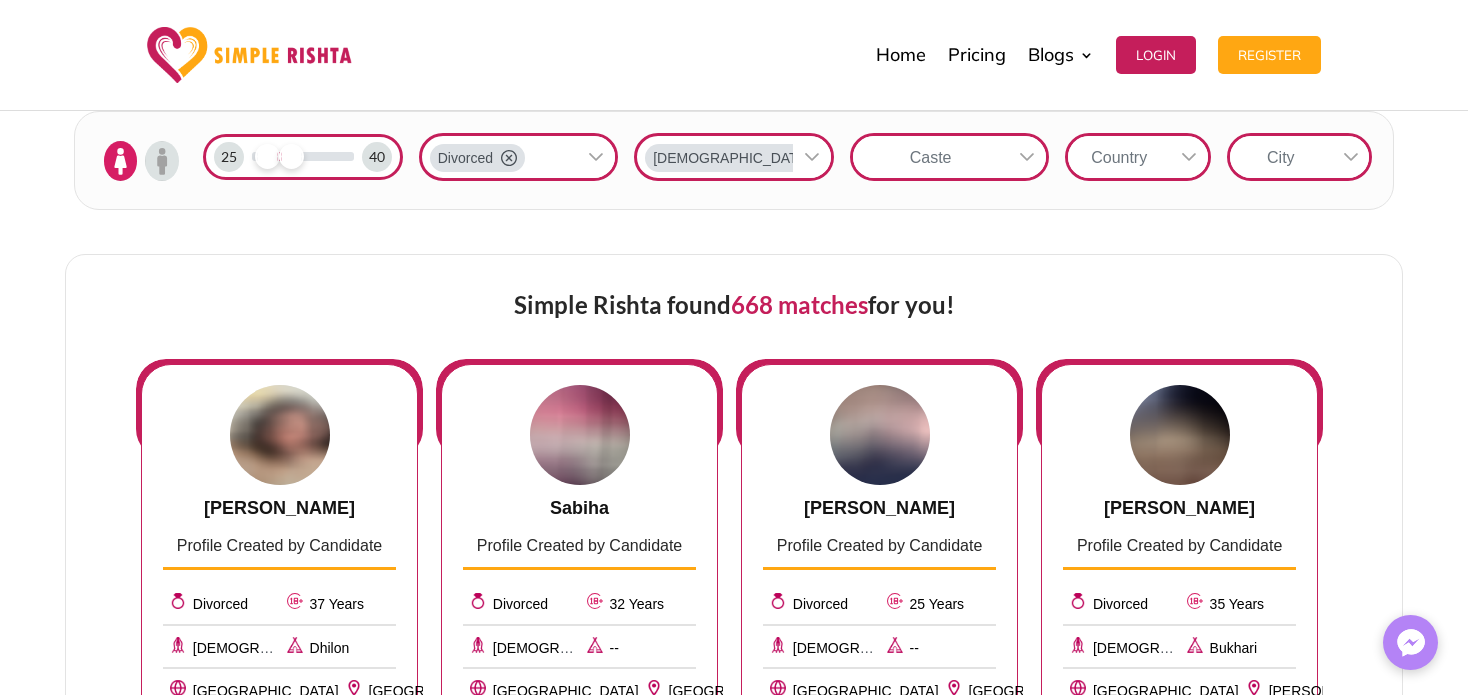 click 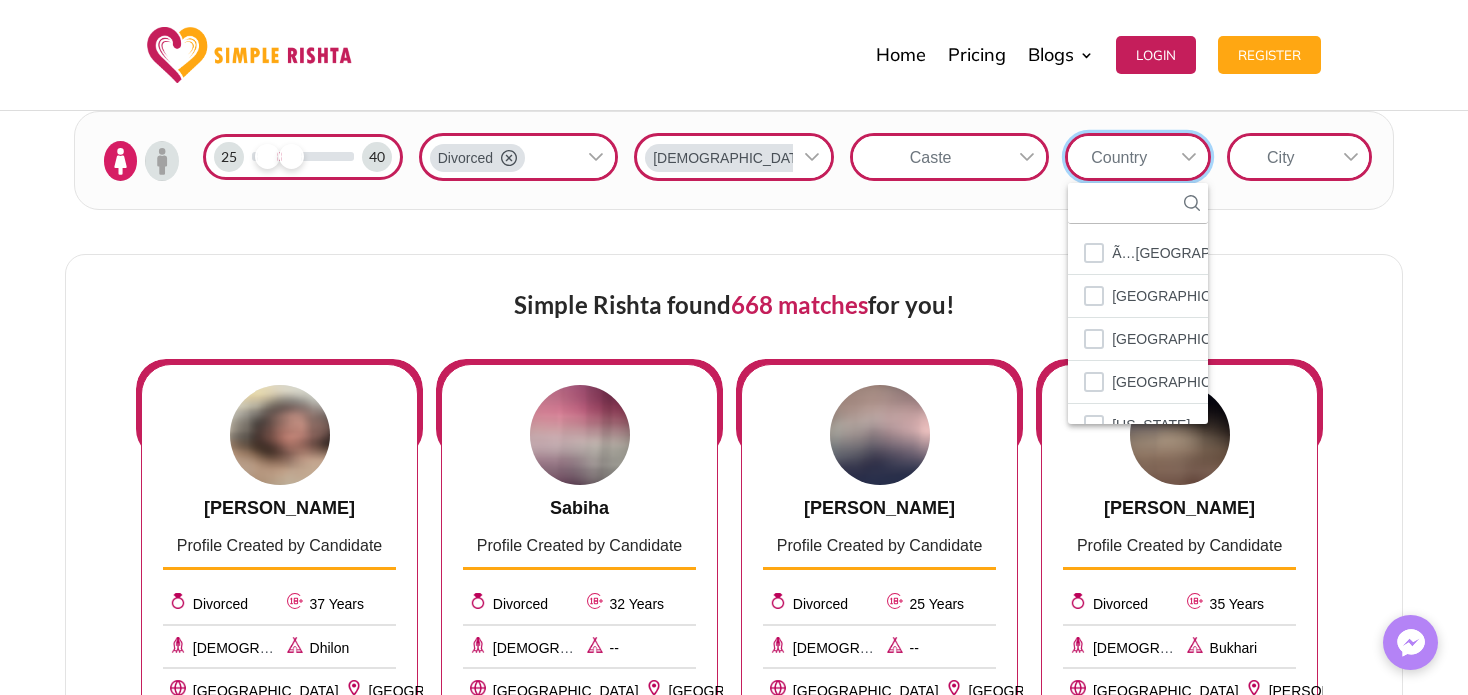 scroll, scrollTop: 20, scrollLeft: 3, axis: both 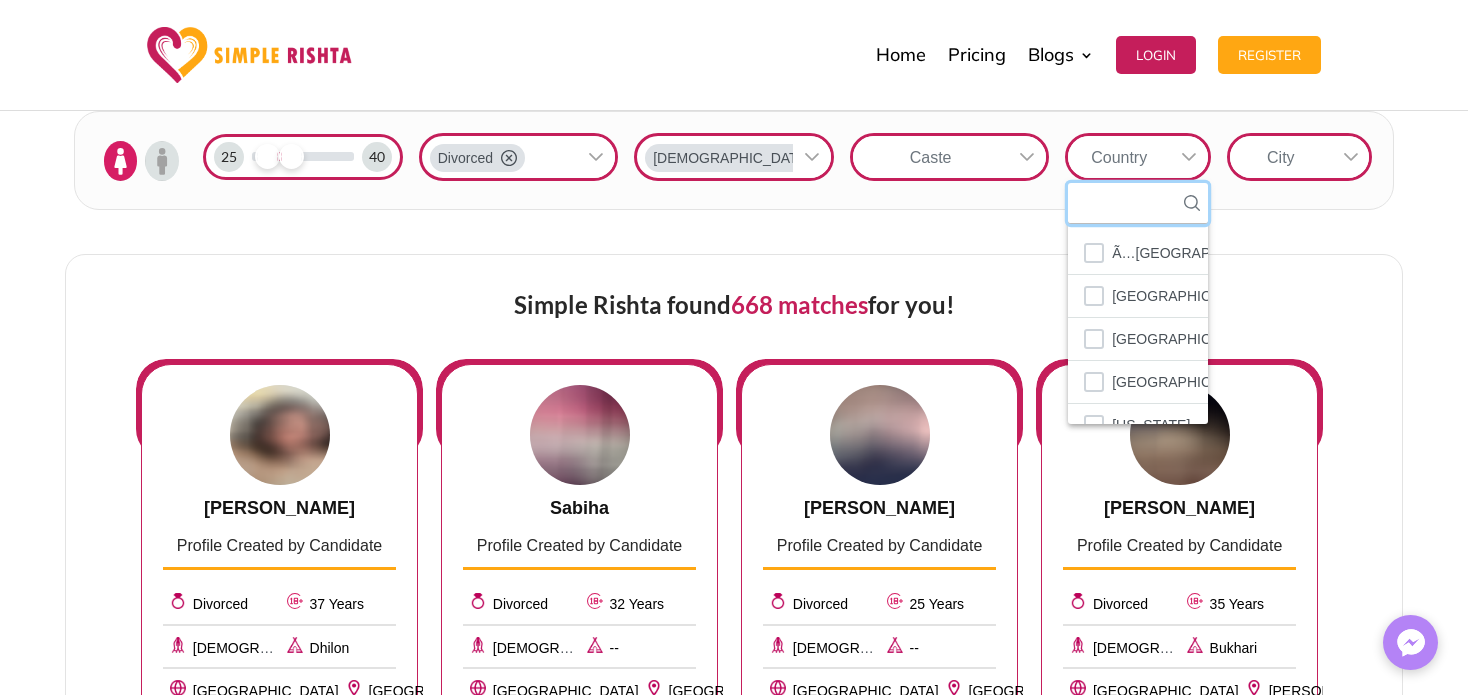 click at bounding box center [1138, 203] 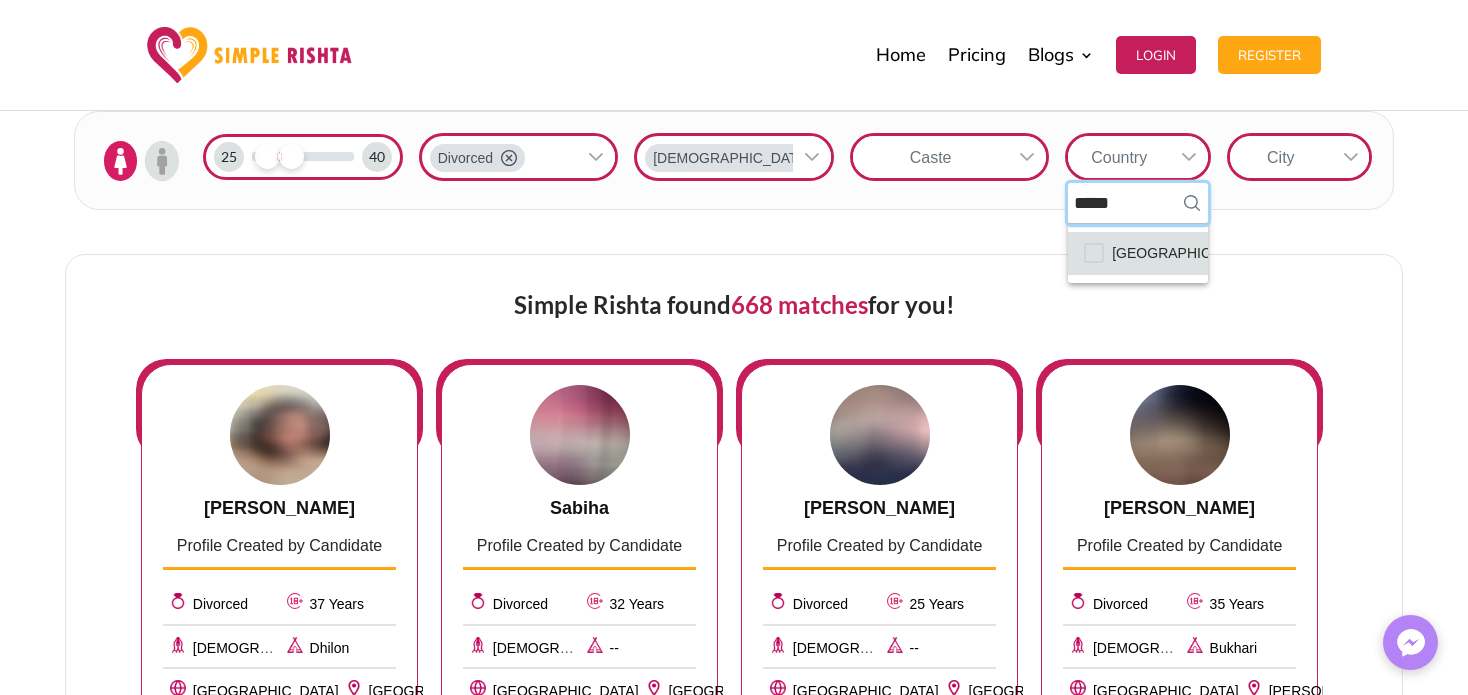 type on "*****" 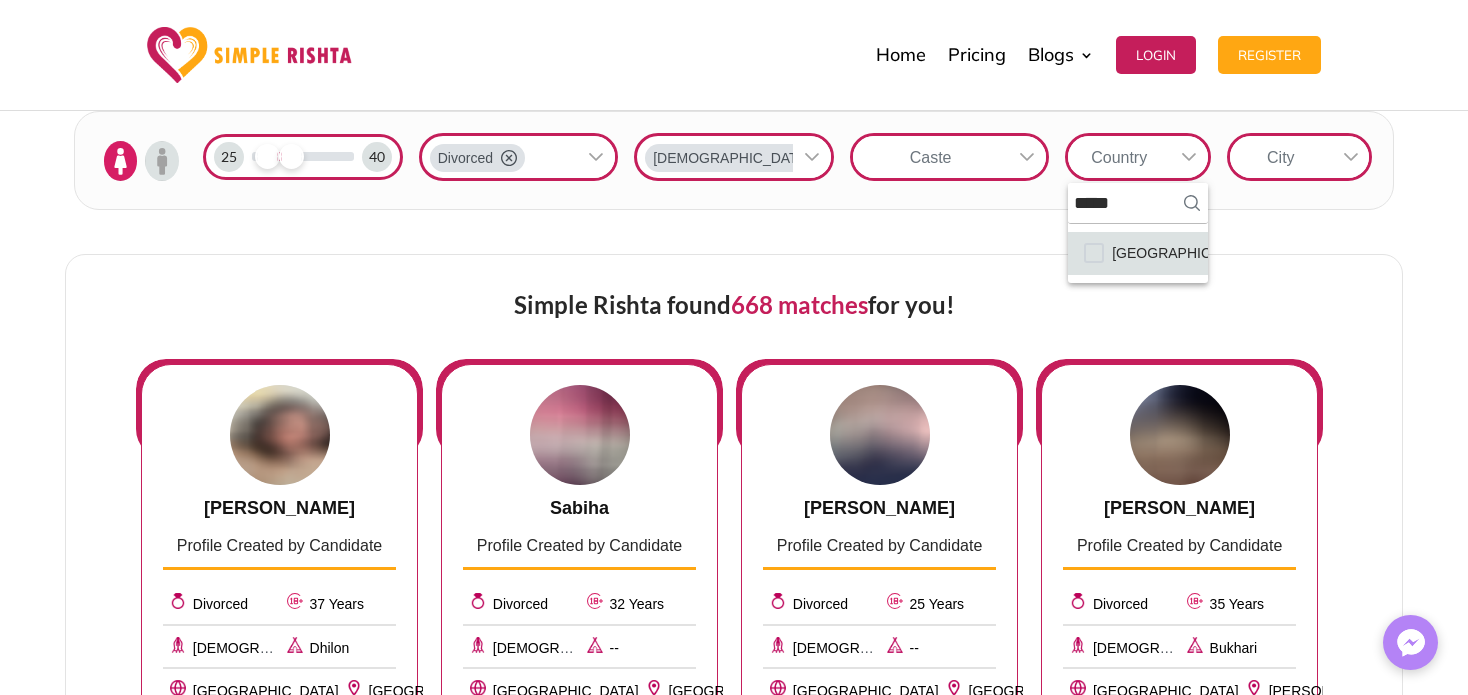 click on "[GEOGRAPHIC_DATA]" 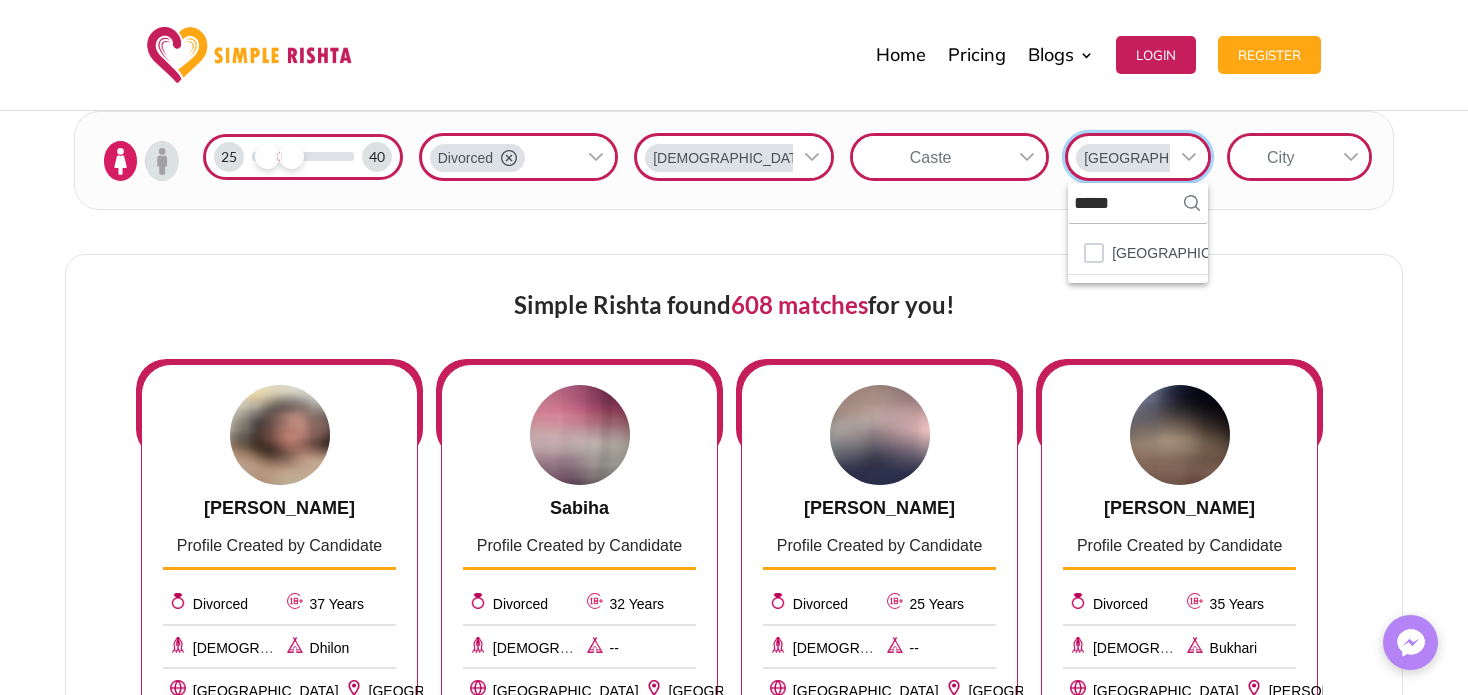 click on "25 40 Divorced Muslim Caste Pakistan ***** 1 results are available Pakistan 1 items selected City" at bounding box center (734, 161) 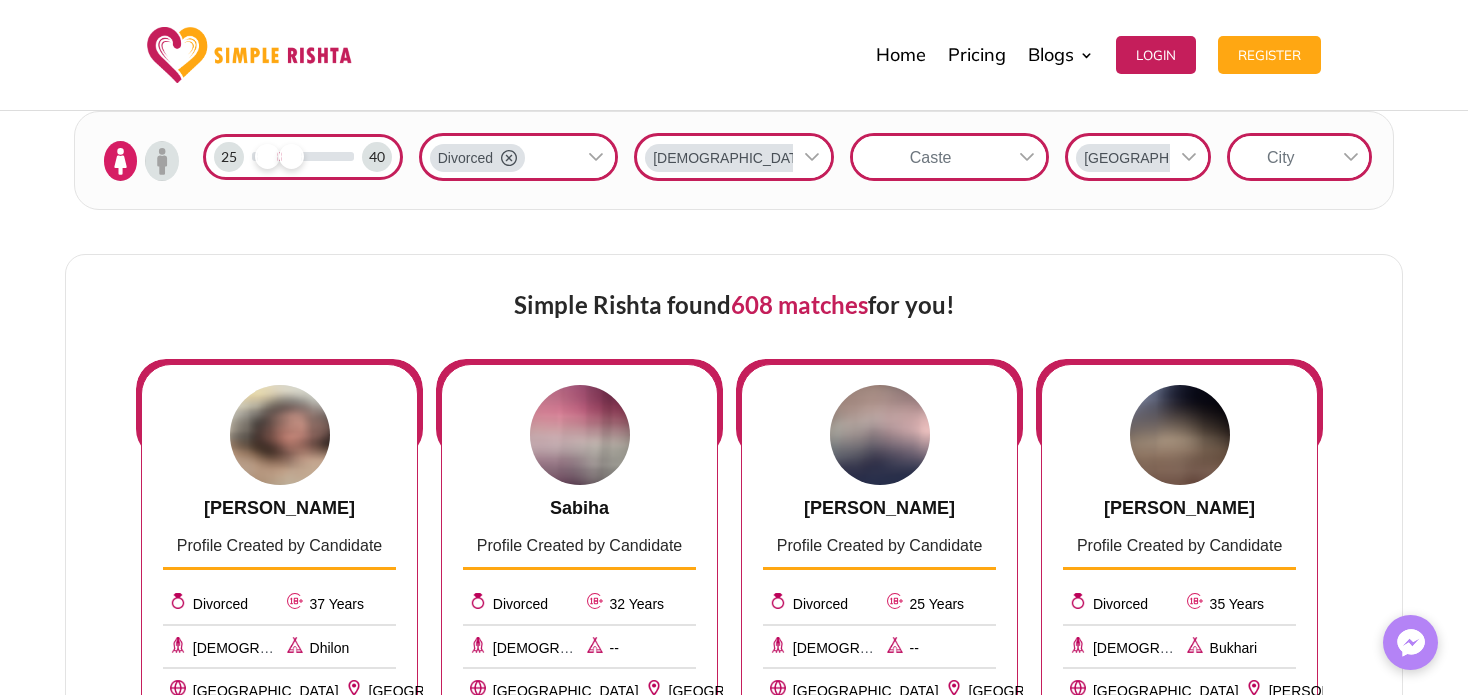click 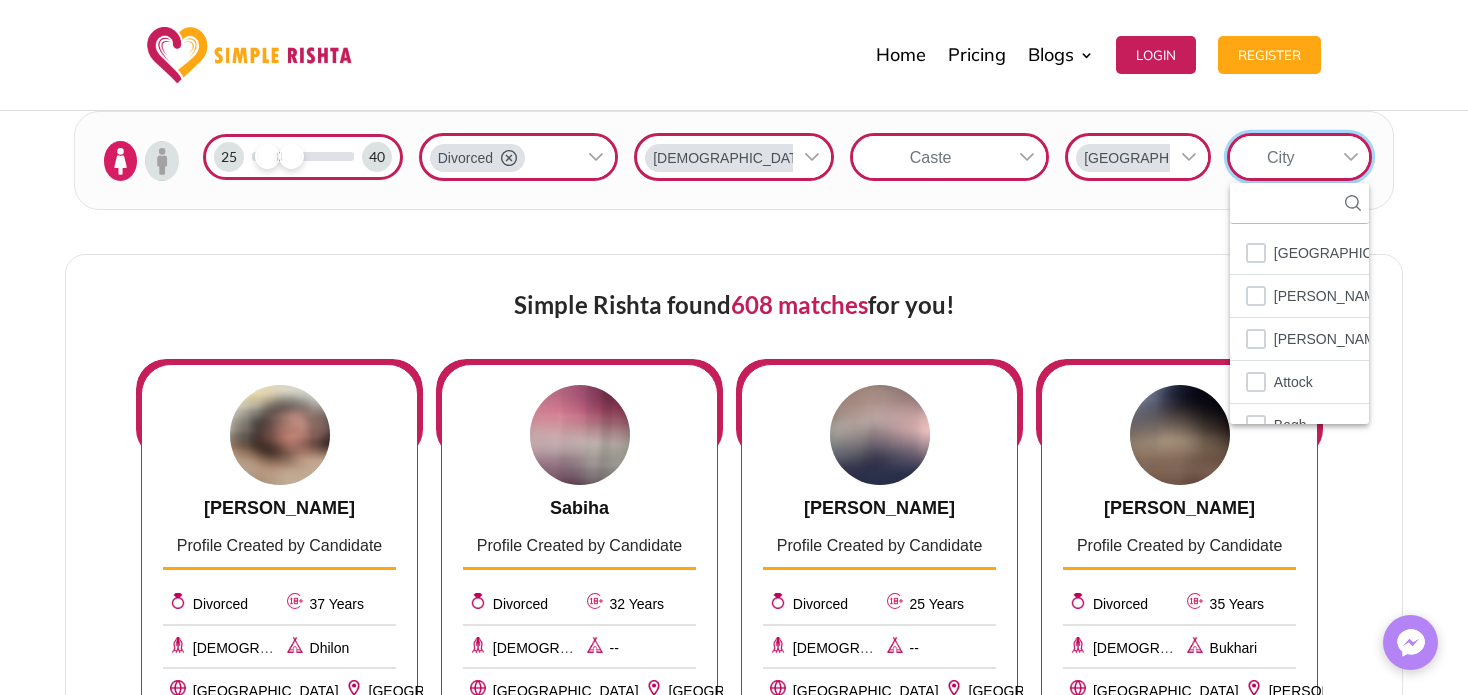 click on "25 40 Divorced Muslim Caste Pakistan City 128 results are available Abbottabad Abdul Hakim Ahmad Pur East Attock Bagh Bahawalnagar Bahawalpur Bannu Bela Bhakkar Bhimber Chakwal Chaman Charsadda Chichawatni Chiniot Chishtian Chitral Dadu Dainyor Daska Dera Ghazi Khan Dera Ismail Khan Dinga Faisalabad Fort Abbas Gilgit Gojra Gujar Khan Gujranwala Gujrat Gwadar Hafizabad Haripur Harunabad Hasilpur Hassan Abdal Hattian Bala Haveli Hujra Shah Muqim Hyderabad Islamabad Jacobabad Jalalpur Jattan Jamshoro Jaranwala Jhang Jhang City Jhelum Kabirwala Kamalia Kandhkot Karachi Karak Kasur Khanewal Khanpur Kharian Khushab Khuzdar Kohat Kot Addu Kotli Kulachi Kundian Lahore Lala Musa Larkana Layyah Lodhran Mandi Bahauddin Mandi Burewala Mansehra Mardan Matiari Mehrabpur Mian Channun Mianwali Mingaora Mirpur Mirpur Khas Mithi Multan Muridke Murree Muzaffarabad Muzaffargarh Nankana Sahib Narowal Nawabshah Neelam Valley New Mirpur Nowshera Okara Pakpattan Parachinar Pattoki Peshawar Poonch Quetta Rahimyar Khan Rajanpur Sawat" at bounding box center (734, 161) 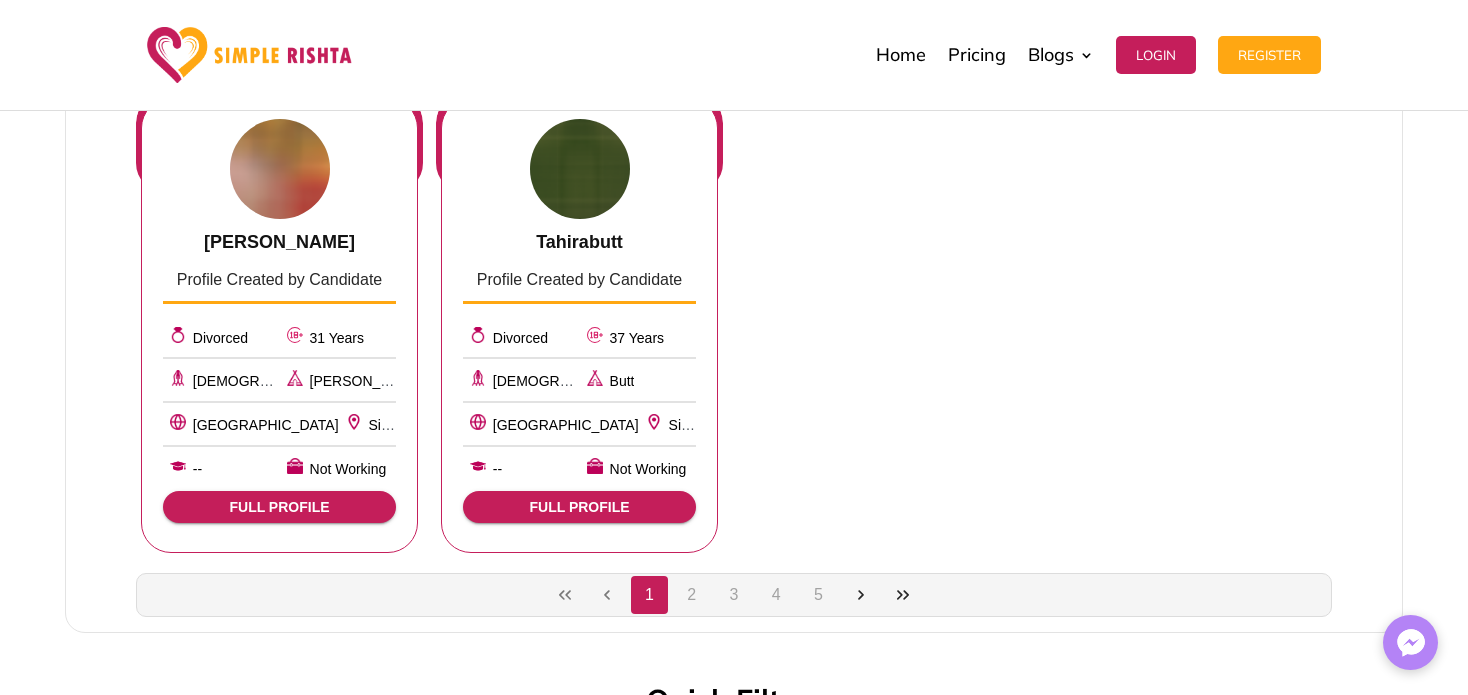 scroll, scrollTop: 1484, scrollLeft: 0, axis: vertical 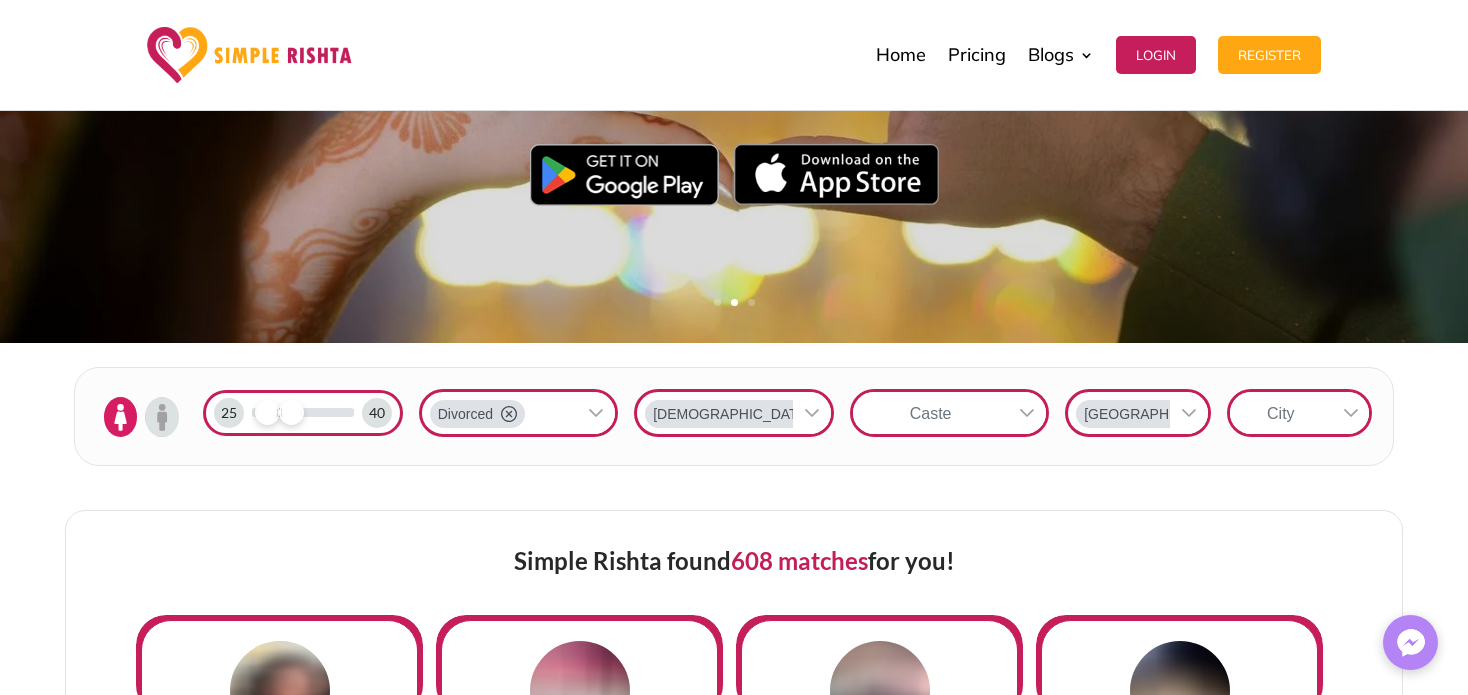 click at bounding box center (1351, 413) 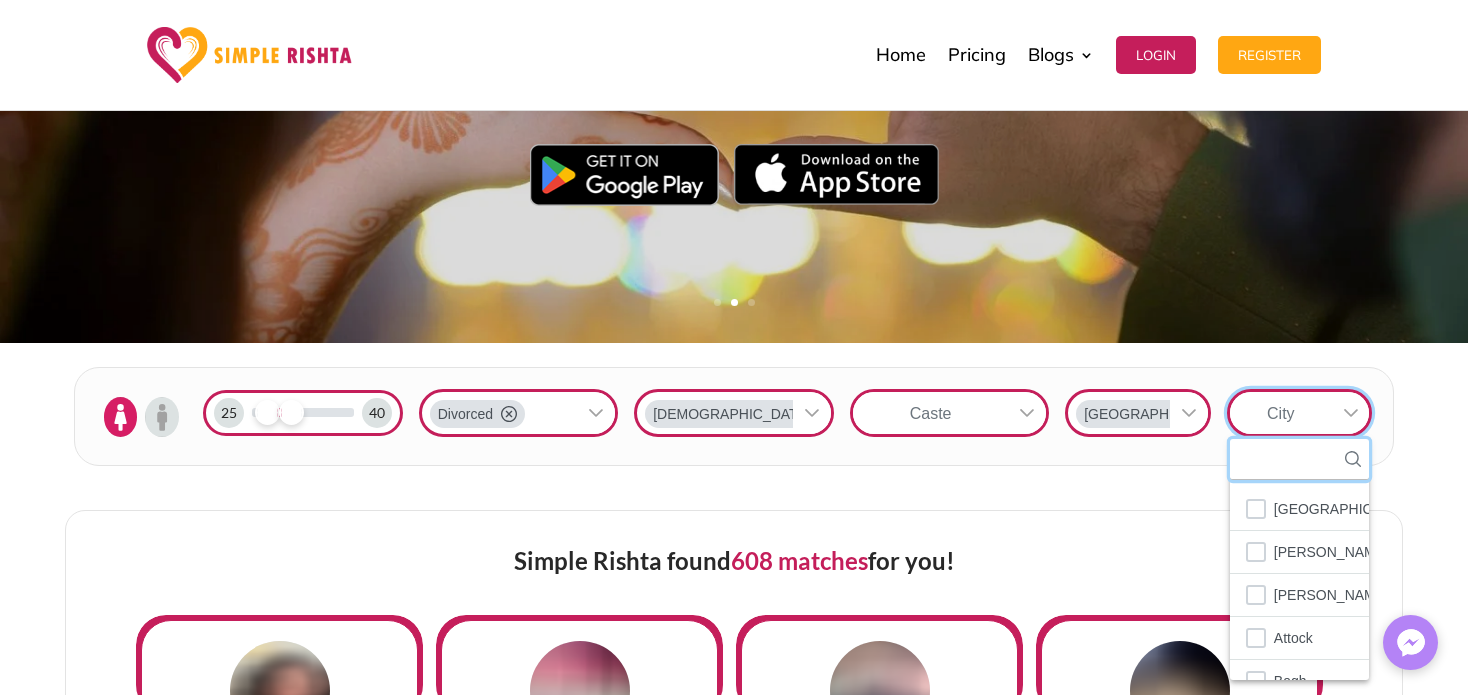 click at bounding box center (1300, 459) 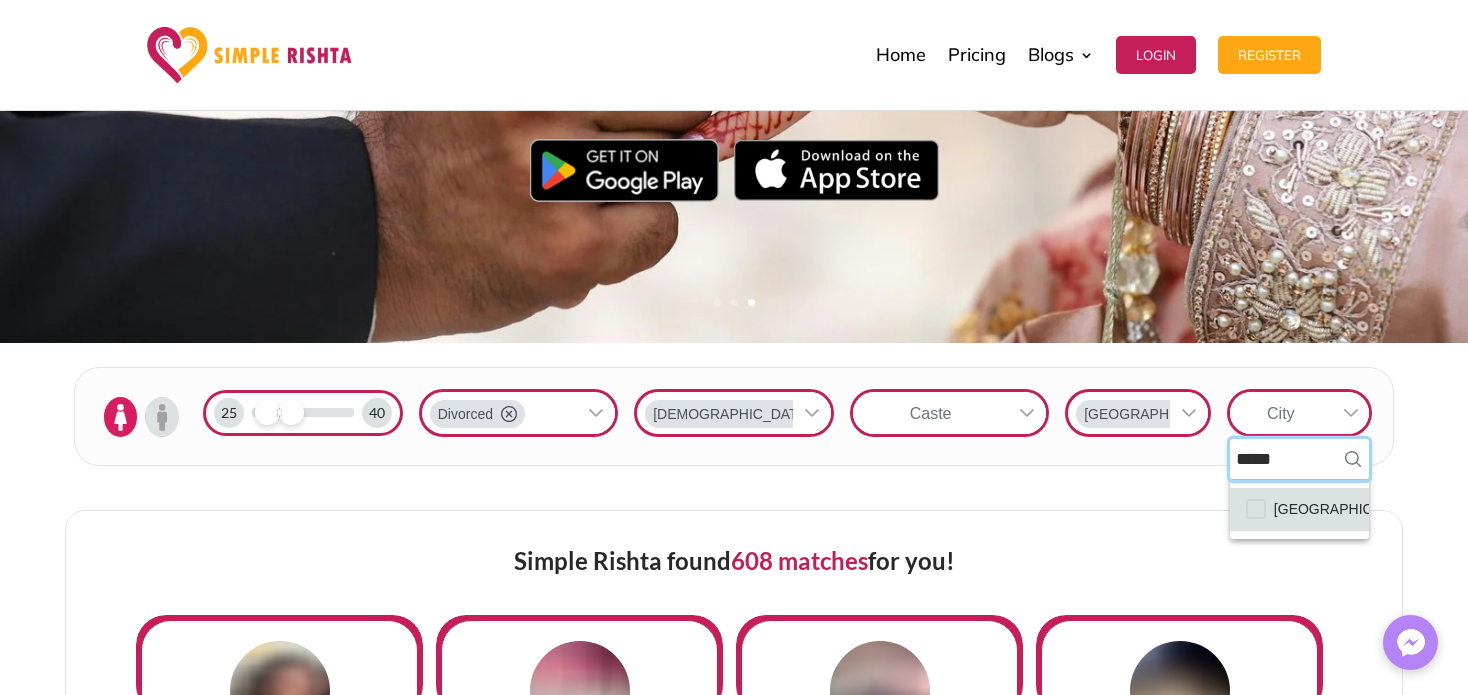type on "*****" 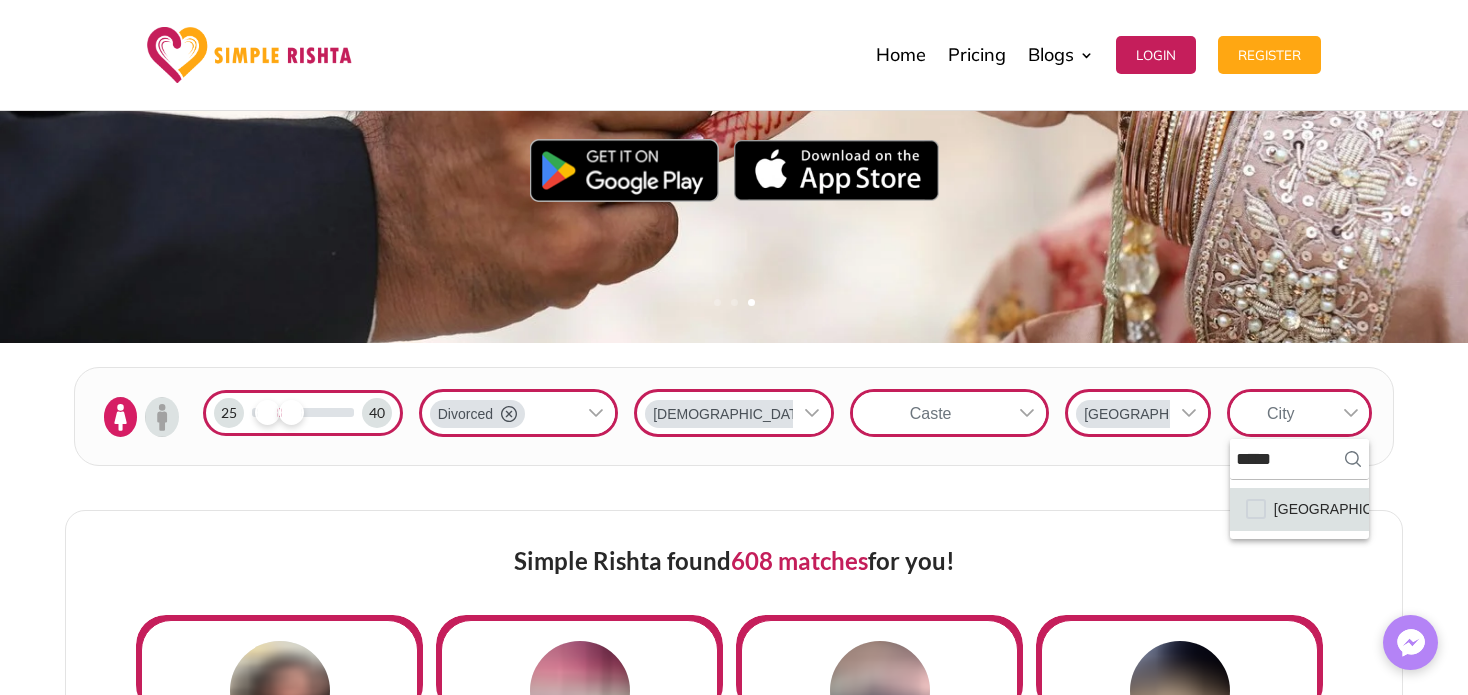 click on "[GEOGRAPHIC_DATA]" 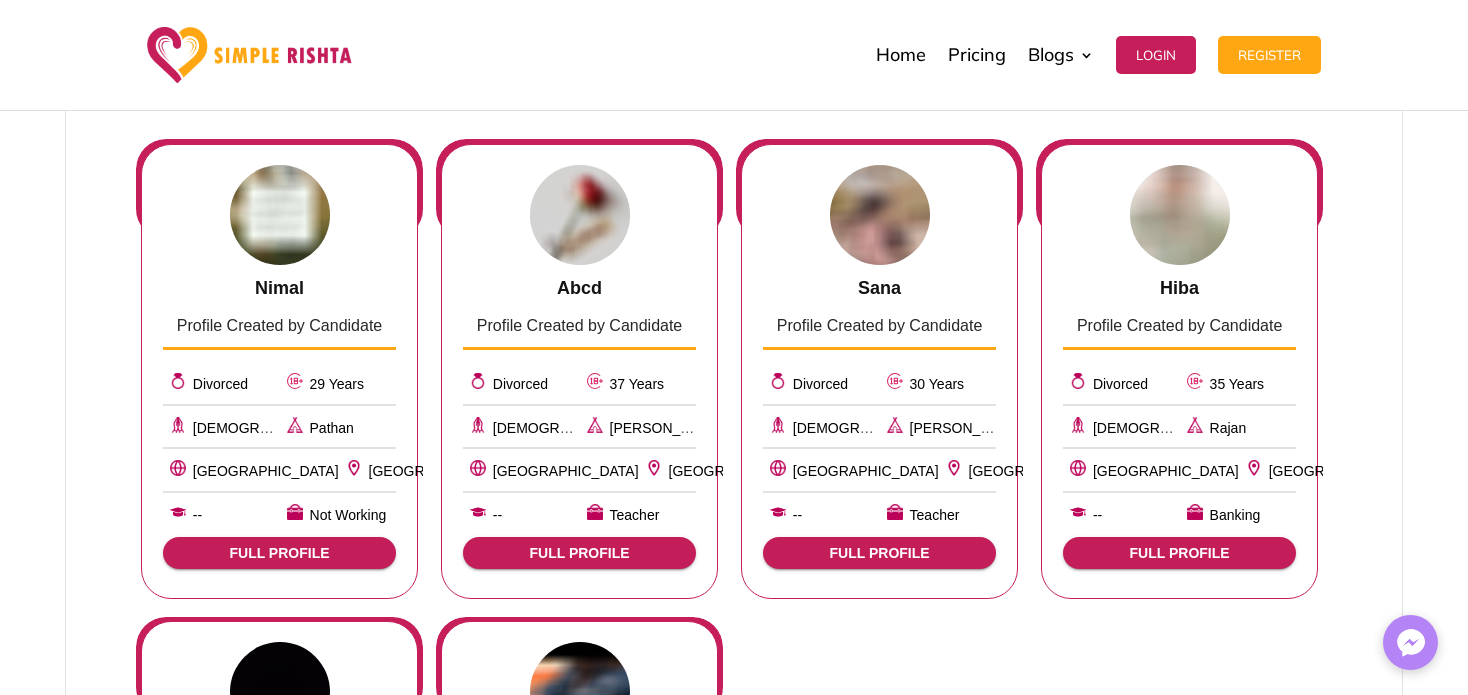 scroll, scrollTop: 936, scrollLeft: 0, axis: vertical 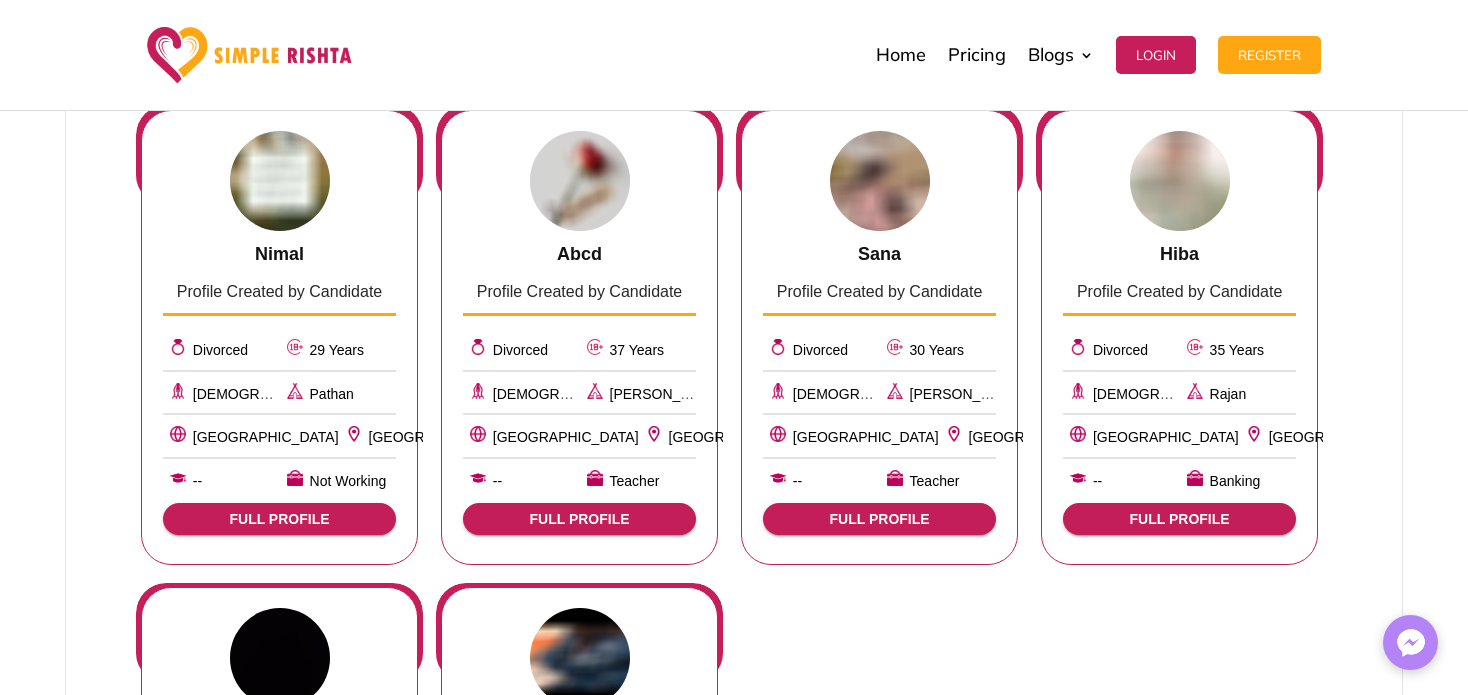 click on "FULL PROFILE" 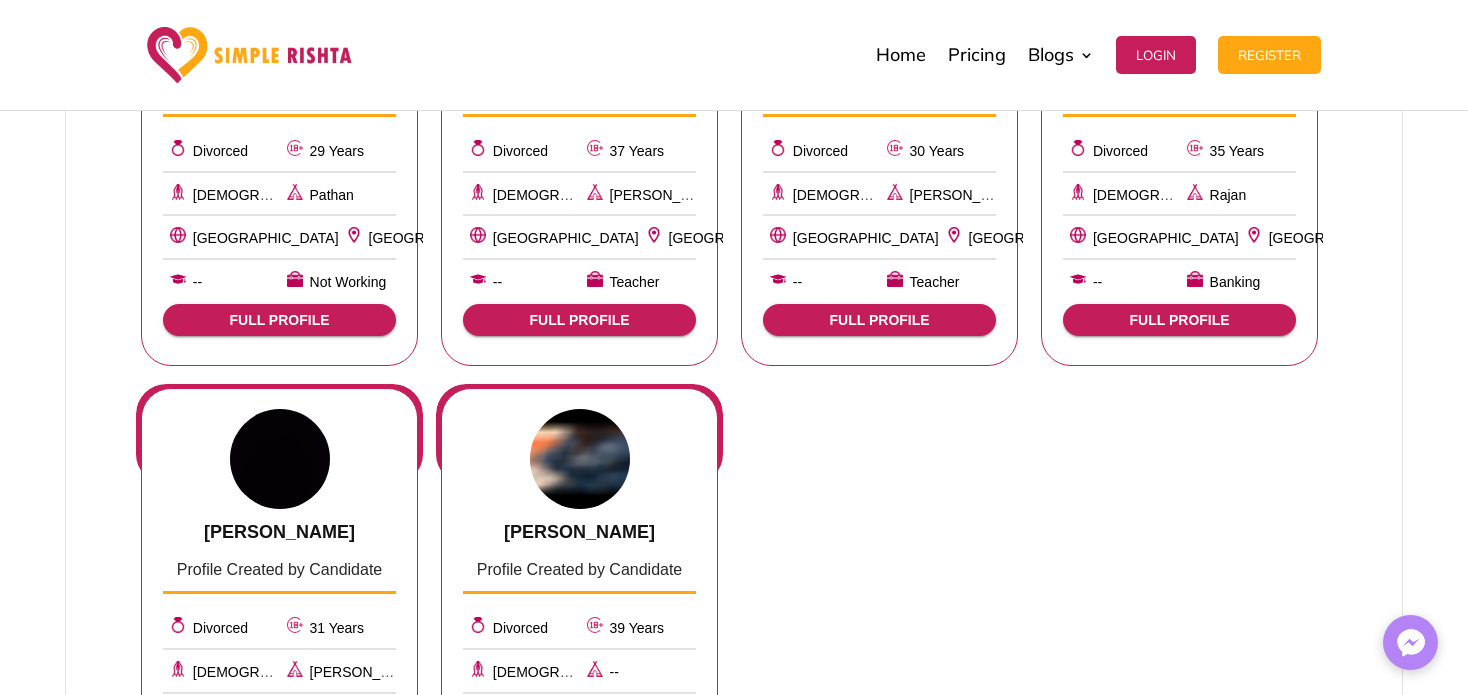 scroll, scrollTop: 1224, scrollLeft: 0, axis: vertical 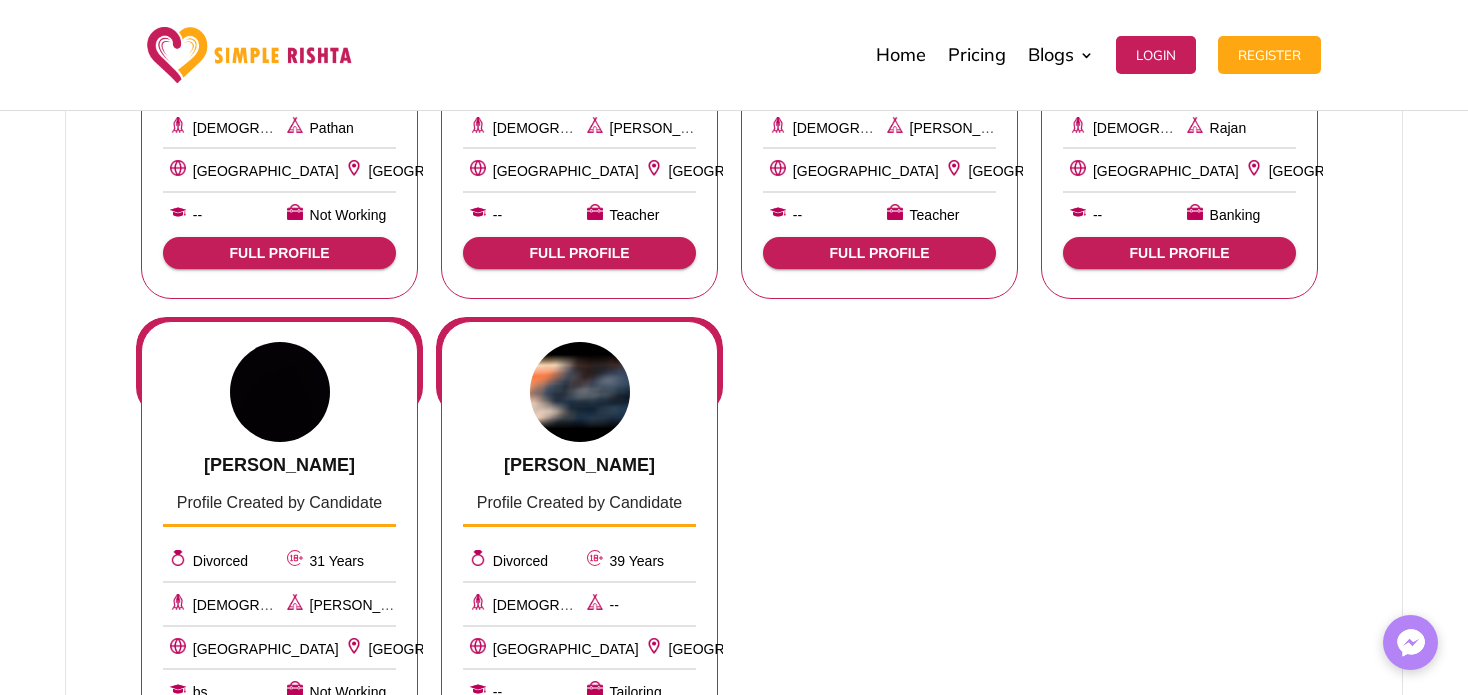 click on "FULL PROFILE" 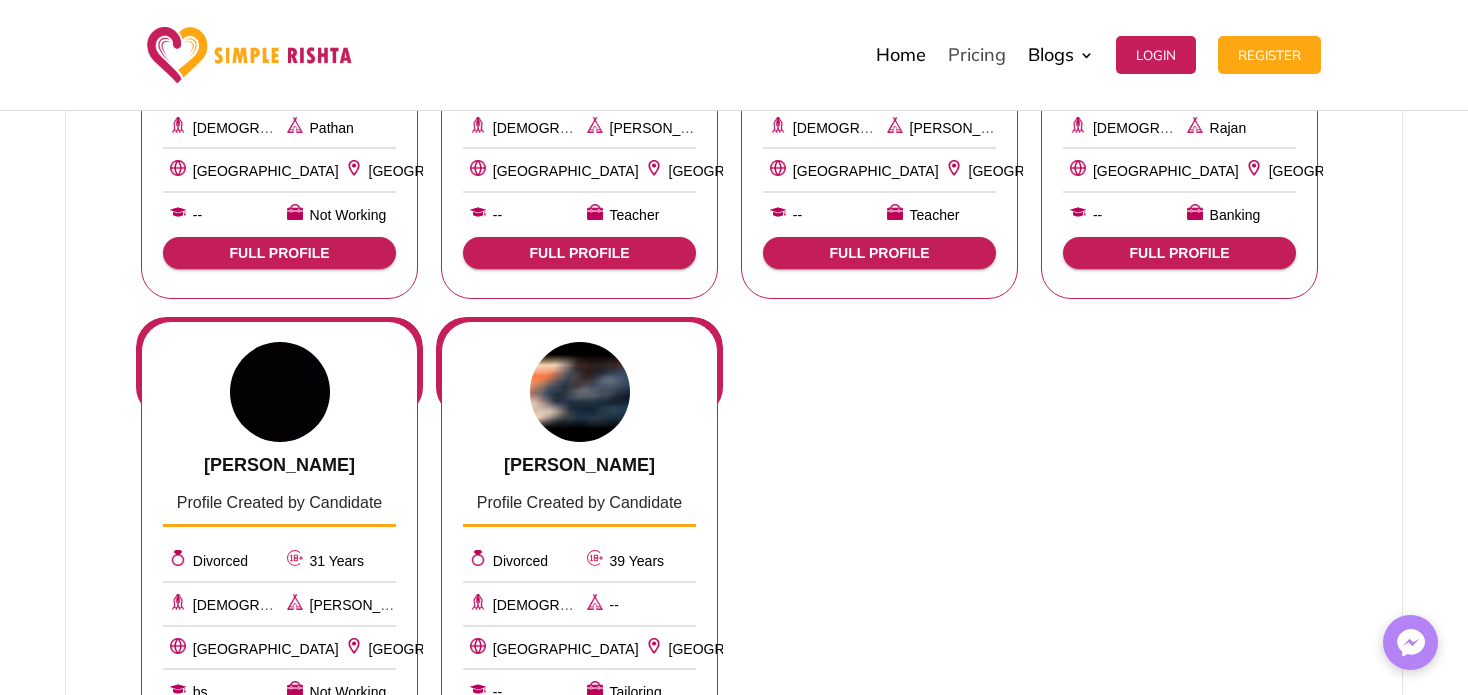 click on "Pricing" at bounding box center [977, 55] 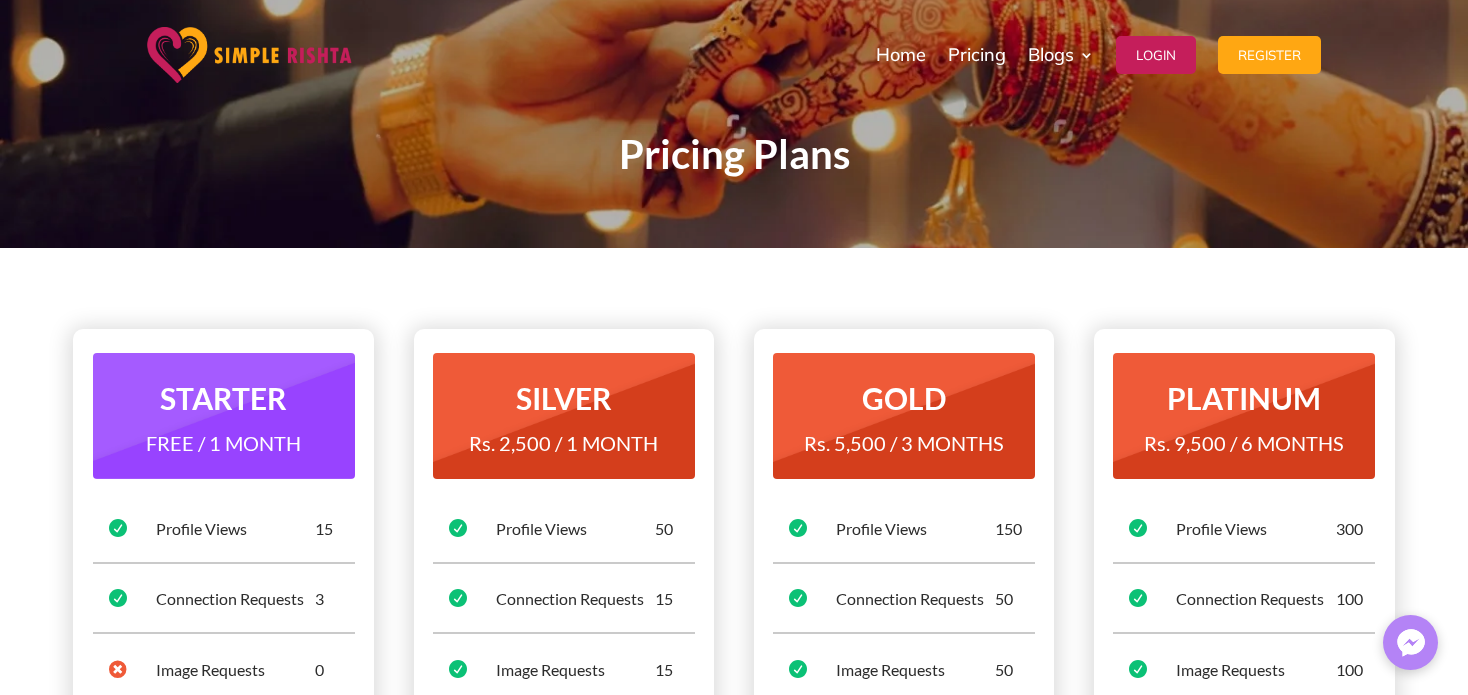 scroll, scrollTop: 0, scrollLeft: 0, axis: both 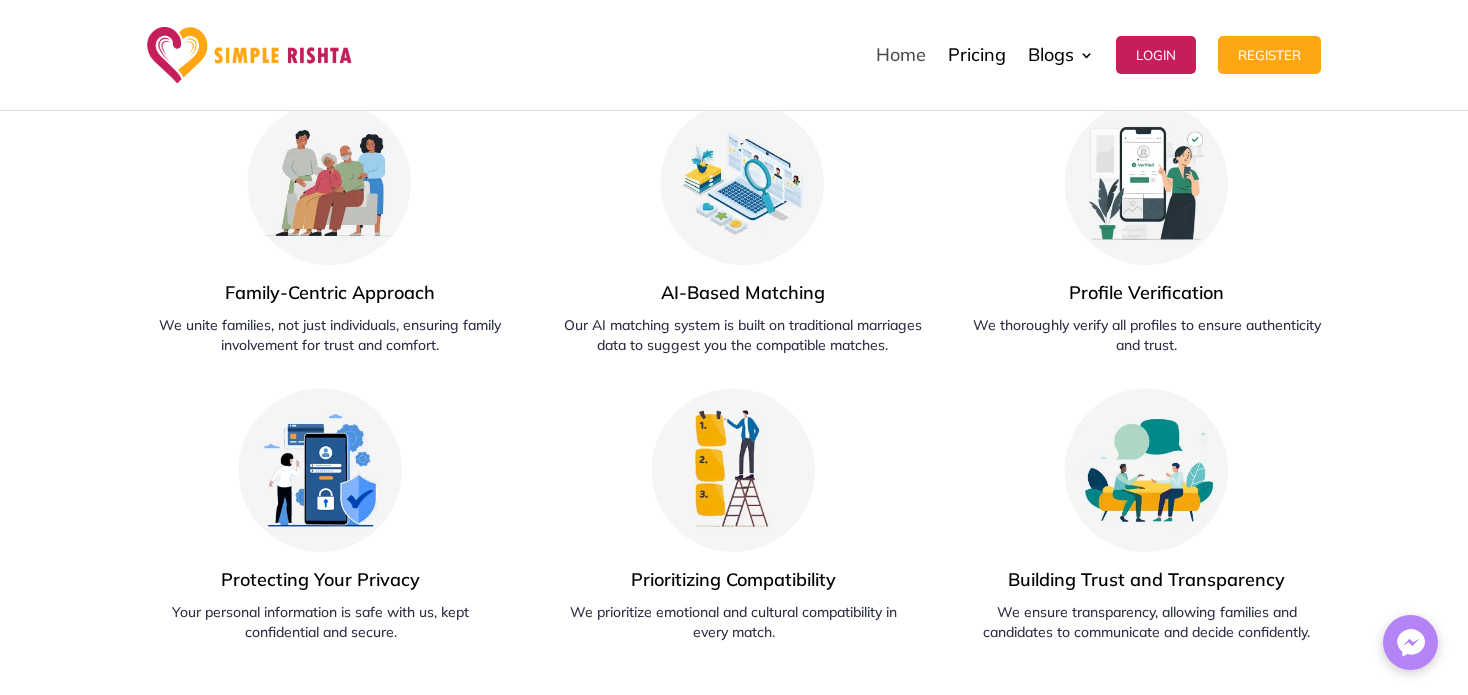 click on "Home" at bounding box center (901, 55) 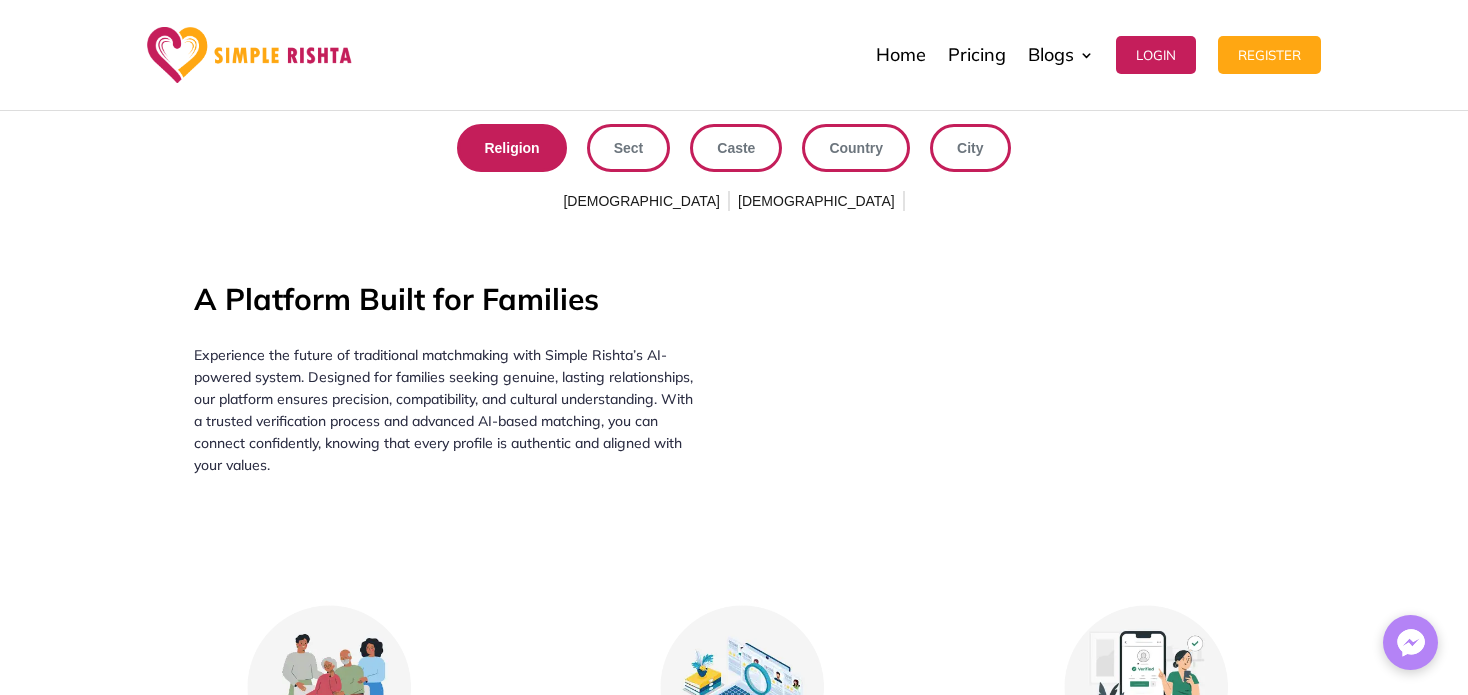 scroll, scrollTop: 1726, scrollLeft: 0, axis: vertical 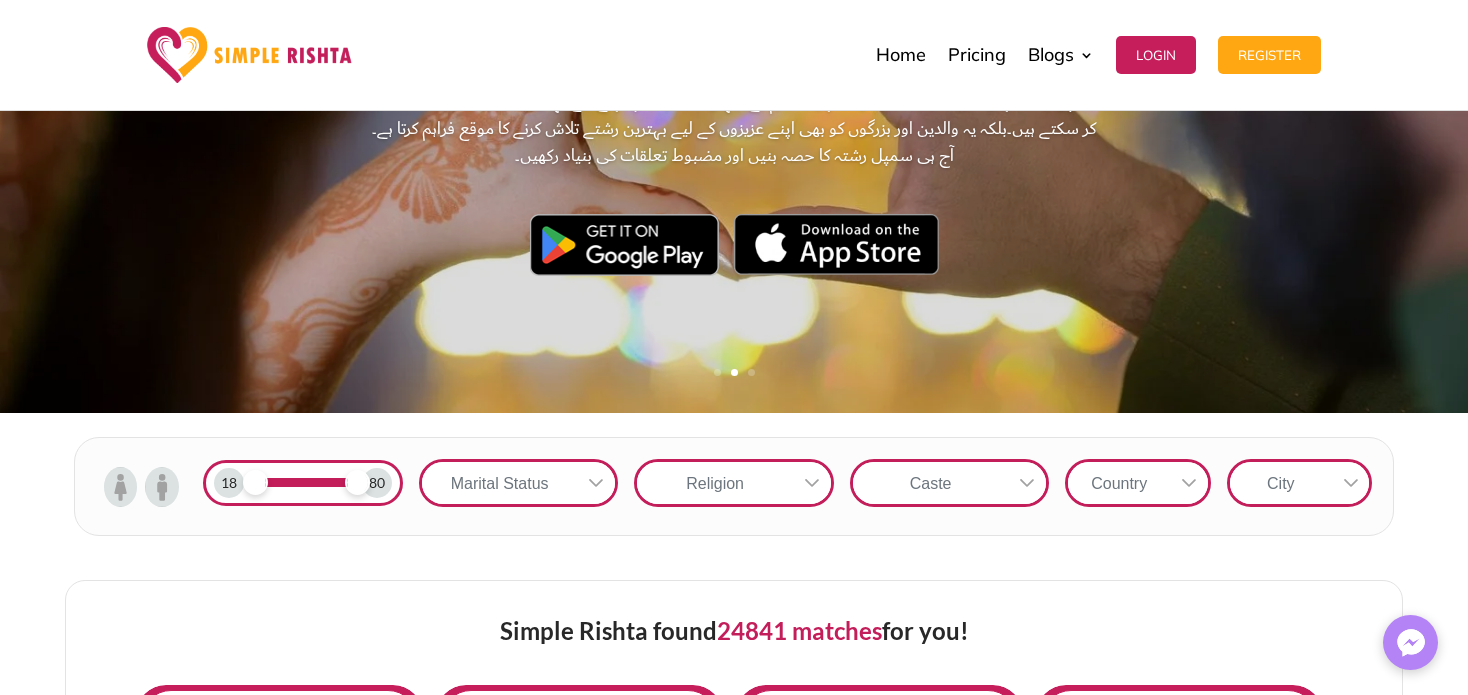 click at bounding box center [121, 487] 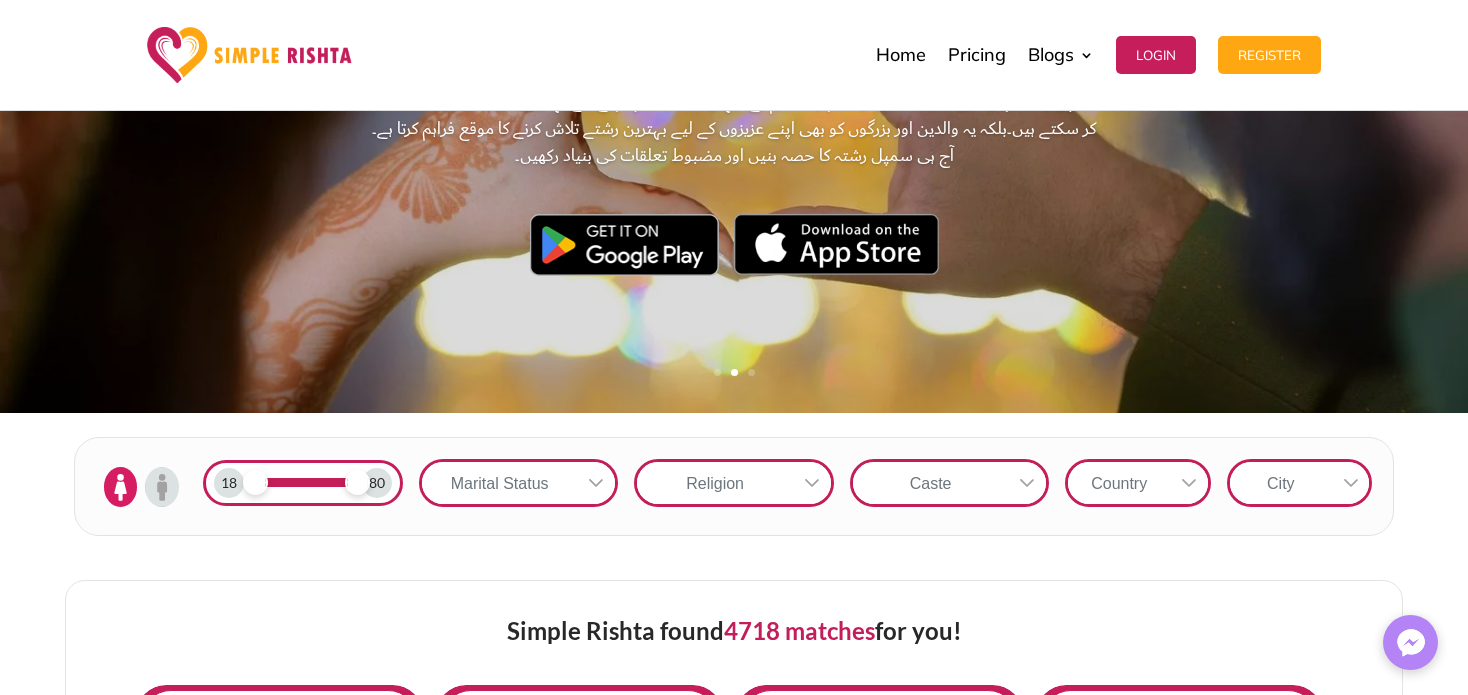 click at bounding box center (1027, 483) 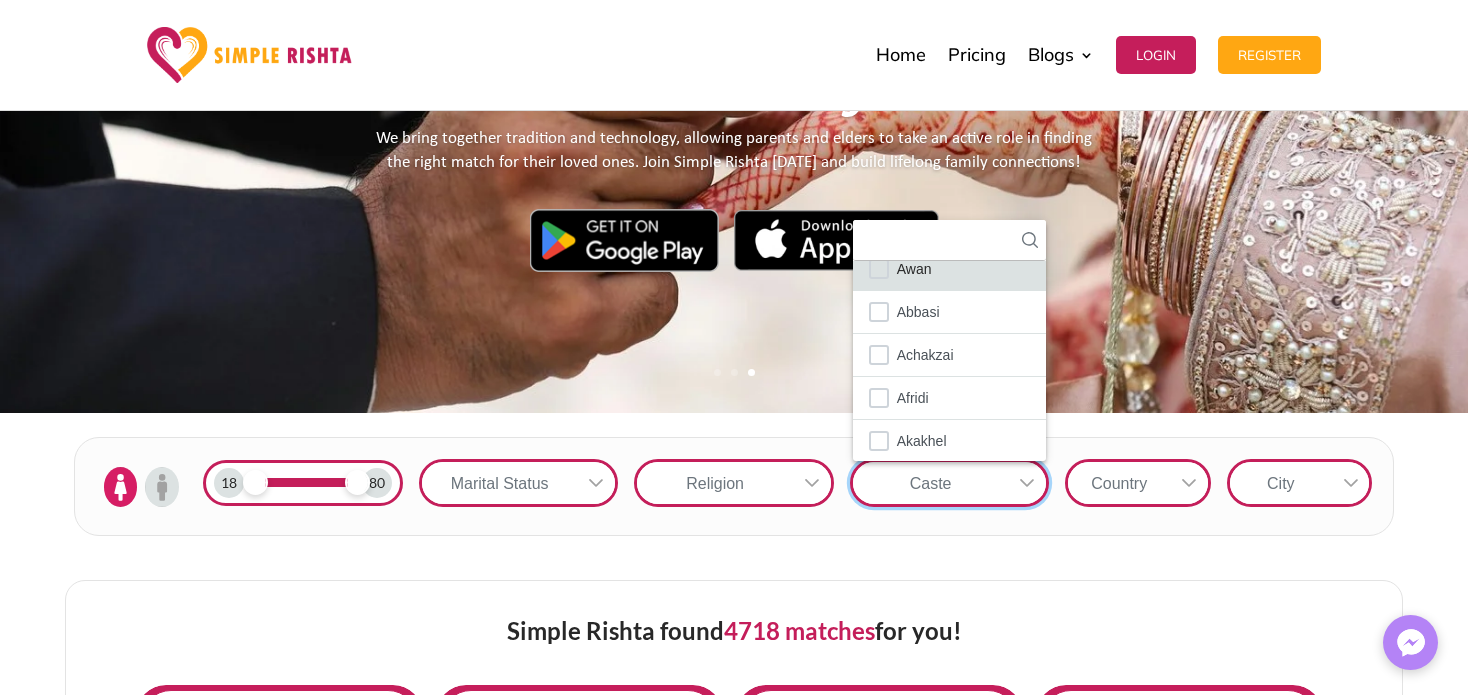 scroll, scrollTop: 8, scrollLeft: 0, axis: vertical 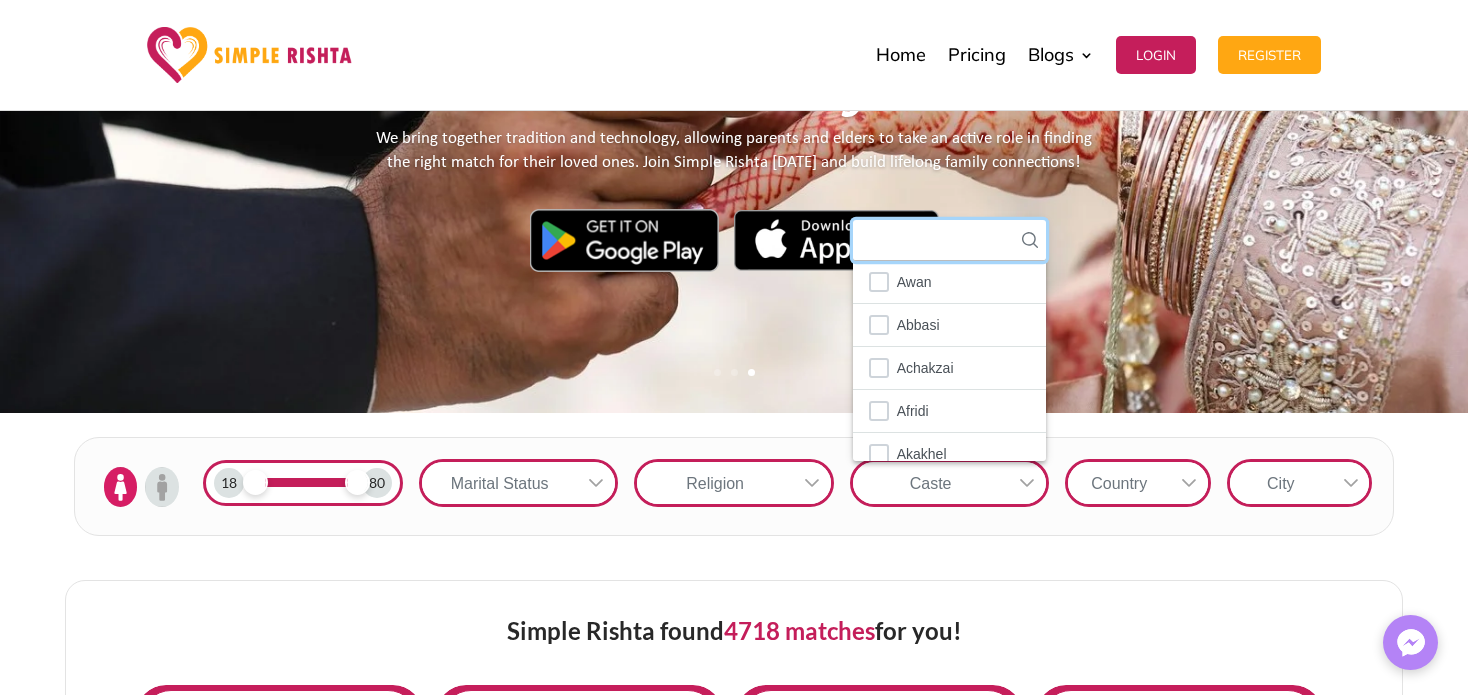 click at bounding box center (949, 240) 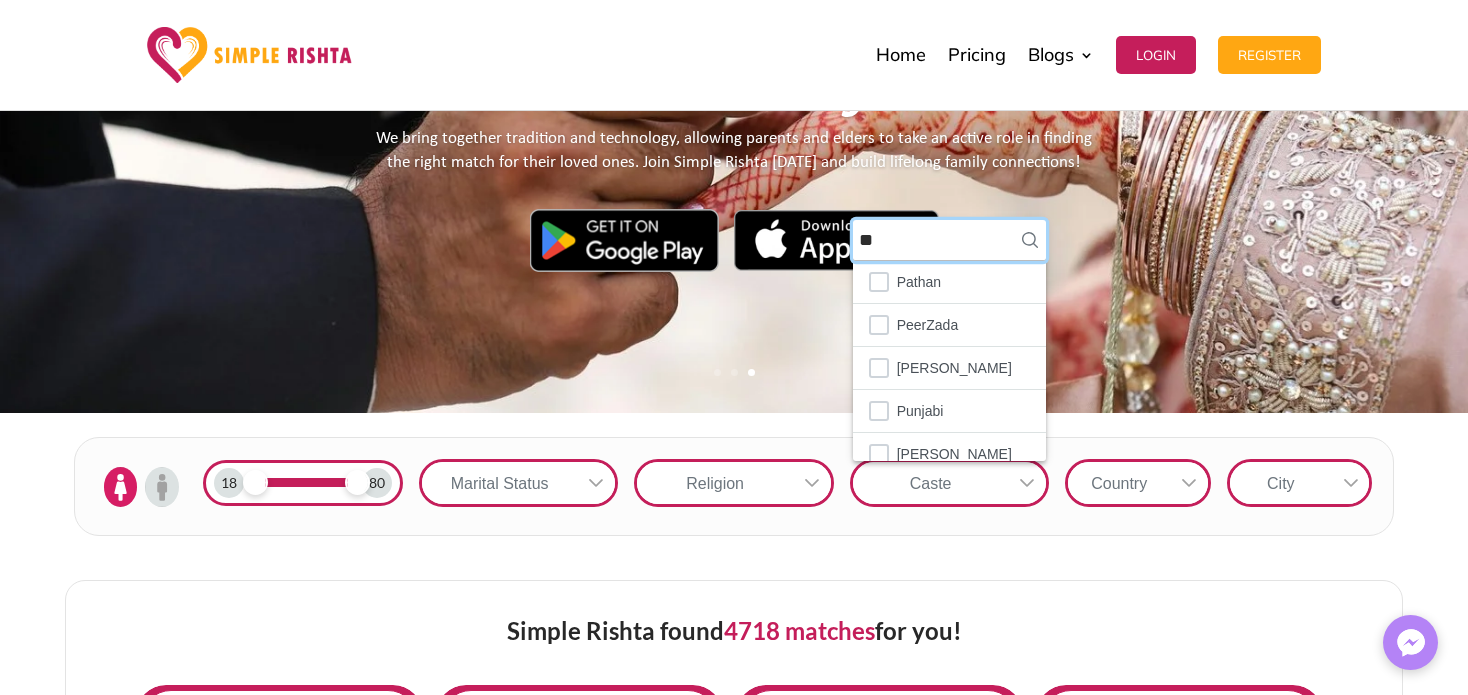 scroll, scrollTop: 0, scrollLeft: 0, axis: both 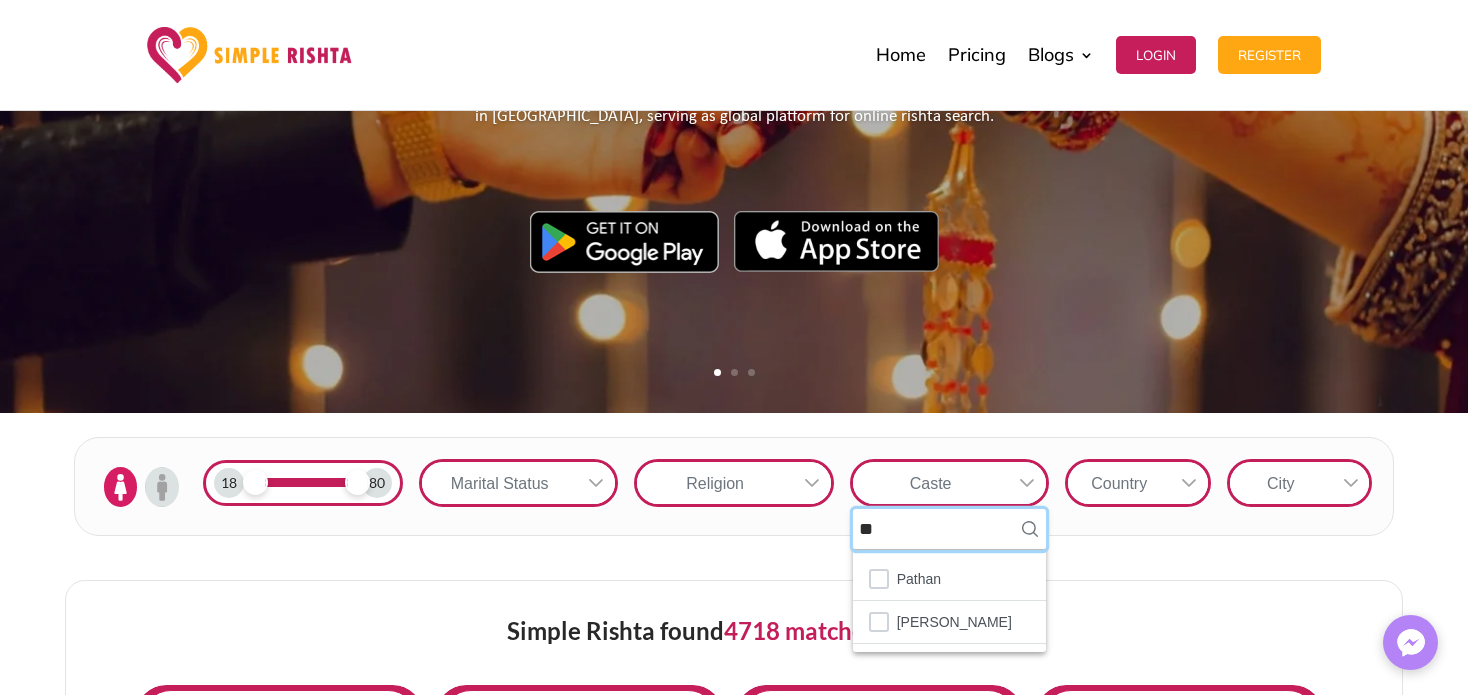 type on "*" 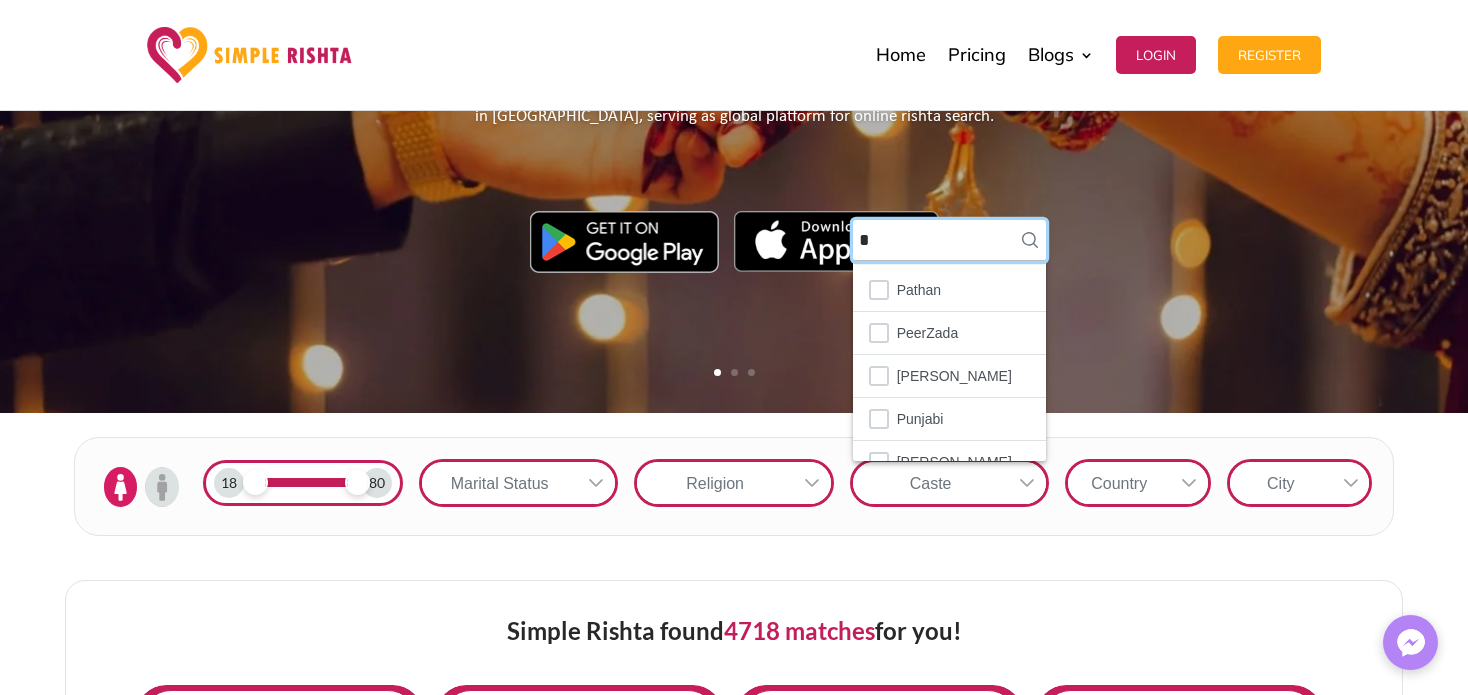 type 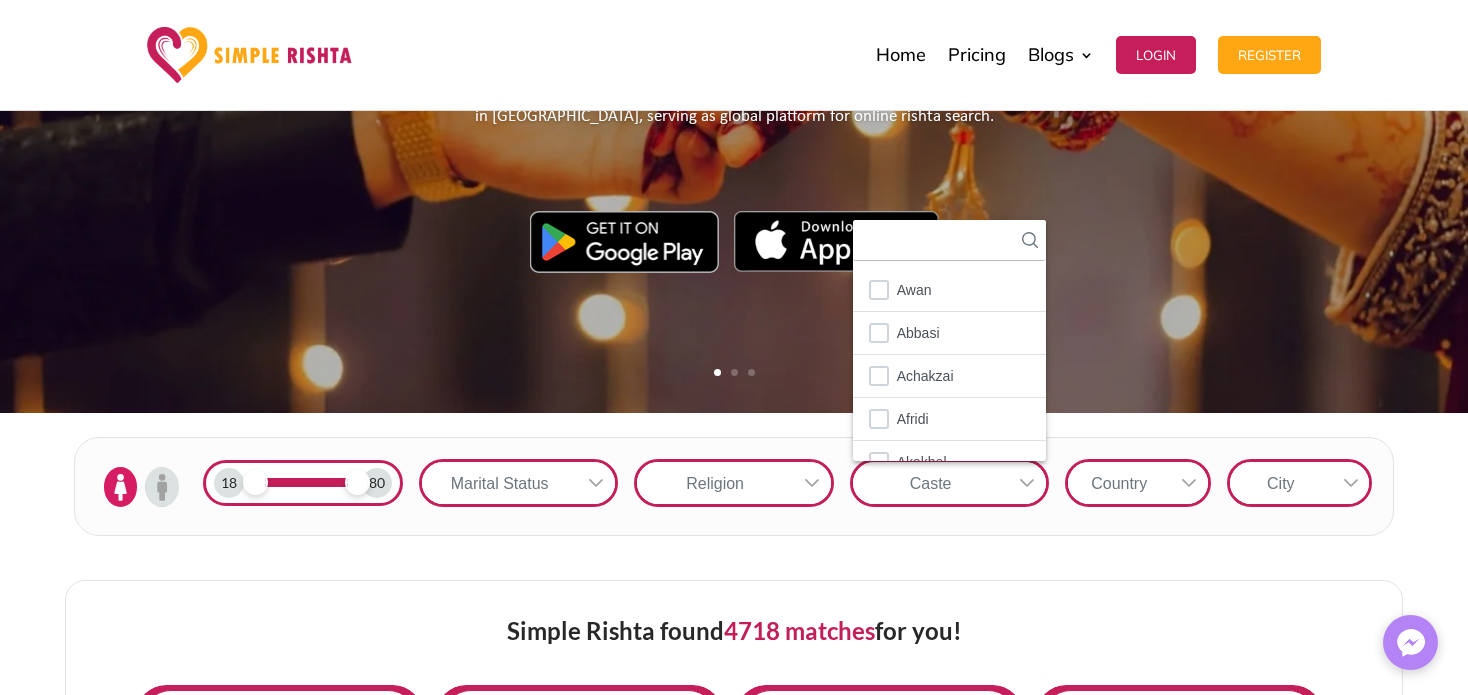 click on "18 80 Marital Status Religion Caste 108 results are available  Awan Abbasi Achakzai Afridi Akakhel Ali Zai Ansari Ansari (Jolahay) Arain Arbab Babri Baig Baloch Bangash Banjaal Barlas Battla Bhangar Burki Butt Chachar Chandio Changezi Chughtai Darzi Dogar Dome Durrani Esa Khel Gakhar / Kyani Ghazial Ghouri Ginhal Gujjar Gurchani Jaam Jadoon Jastryal Jatt Kaka Khel Kakay Zai Kalwar Kamangar Kamboh Kanwaal Kashmiri Khakwani Khan Khaskheli Khatak Khatri Khizer Khel Kumhaar Lagryal Lal Khel Lodhi Machi Mahmood Khel Mahsood Makhdoom Malik Mando Khel Manghraal Mangval Manjotha Marasi Marwat Meer Memon Mewati Miana Mirza Moosa Khel Mughal (Lohaar) Mughal Khel Mughal Zai Muslim Sheikh Naai Nayee Niazi Noon Noor Zai Numbeli Orakzai Orya Khel Pathan PeerZada Popal Zai Punjabi Qureshi Rajpoot Rawani Rehmani /Kumhar Rind Sadhaal Sadu Zai Salar Zai Salori Salour Sardar Sawati Shah Shandaal Shar Sheikh Sial Siddique Solangi No selected item Country City" at bounding box center [734, 487] 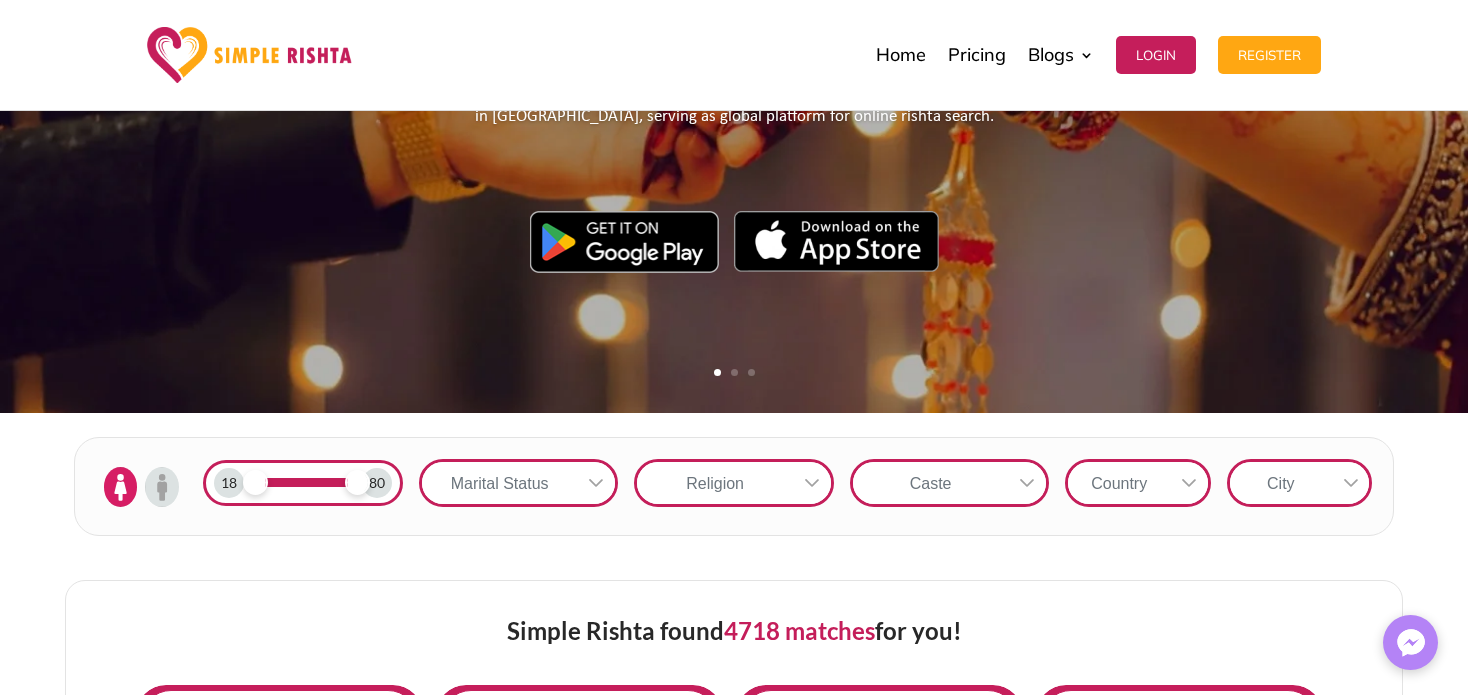 click 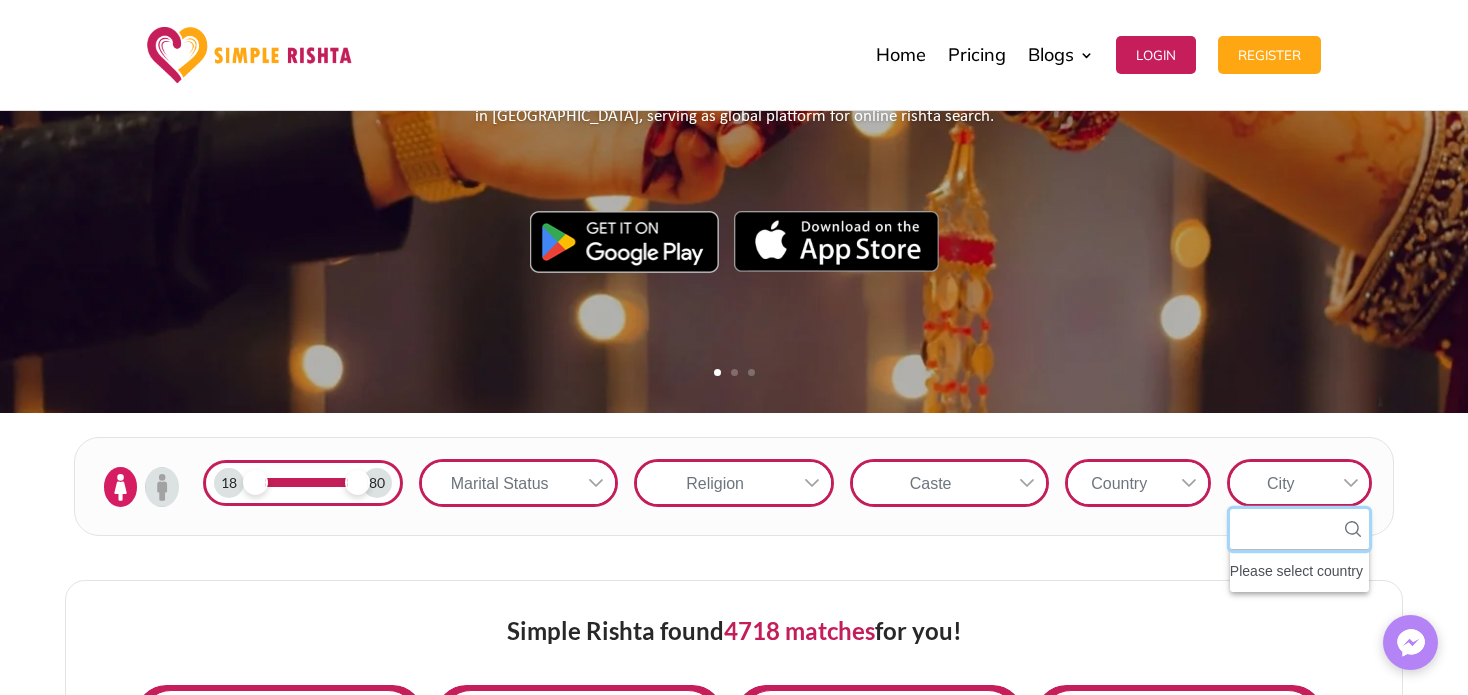 click at bounding box center [1300, 529] 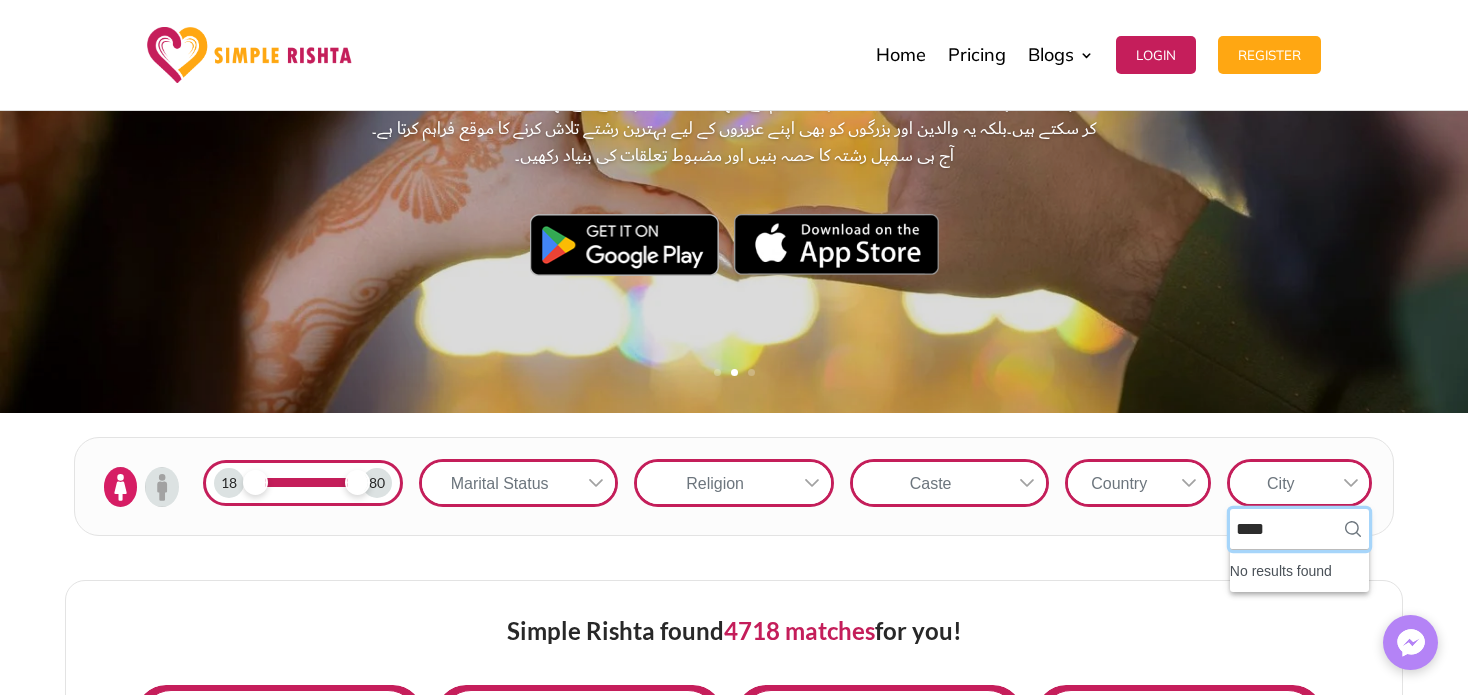type on "****" 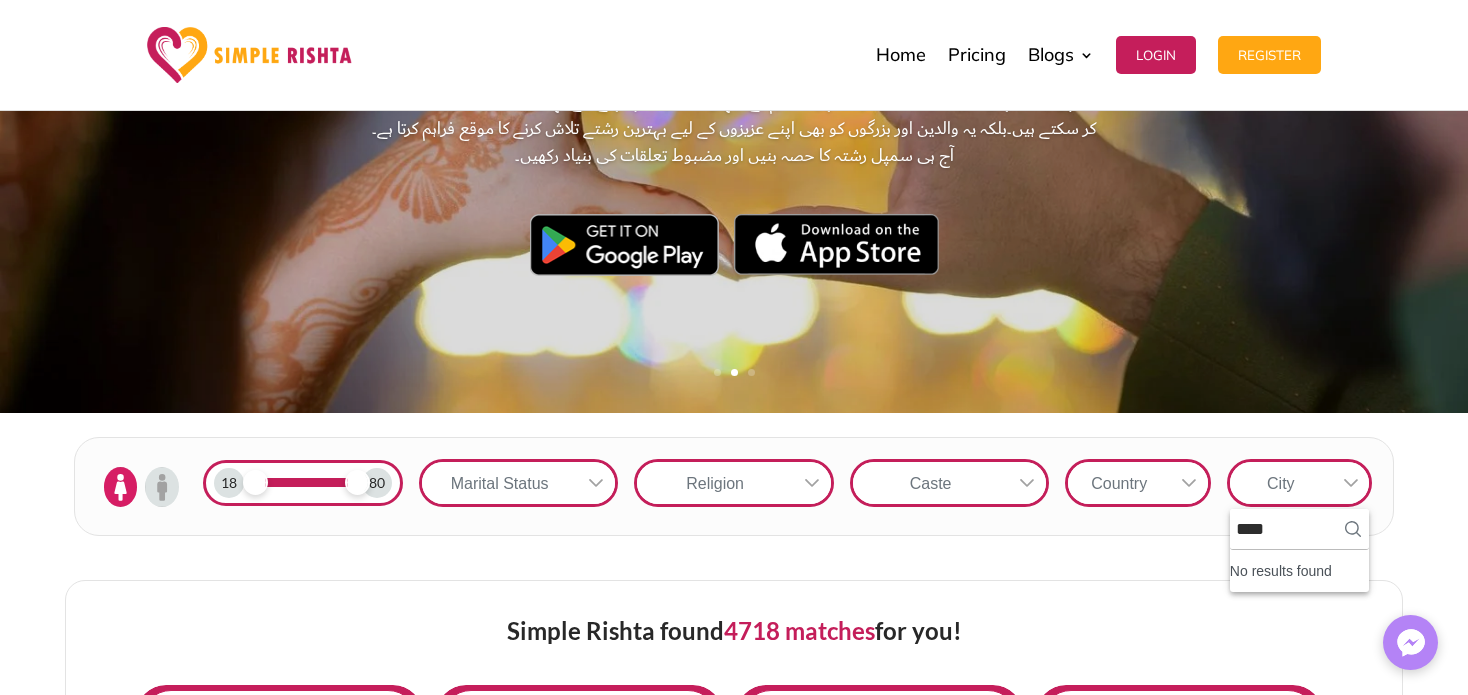 click at bounding box center (1189, 483) 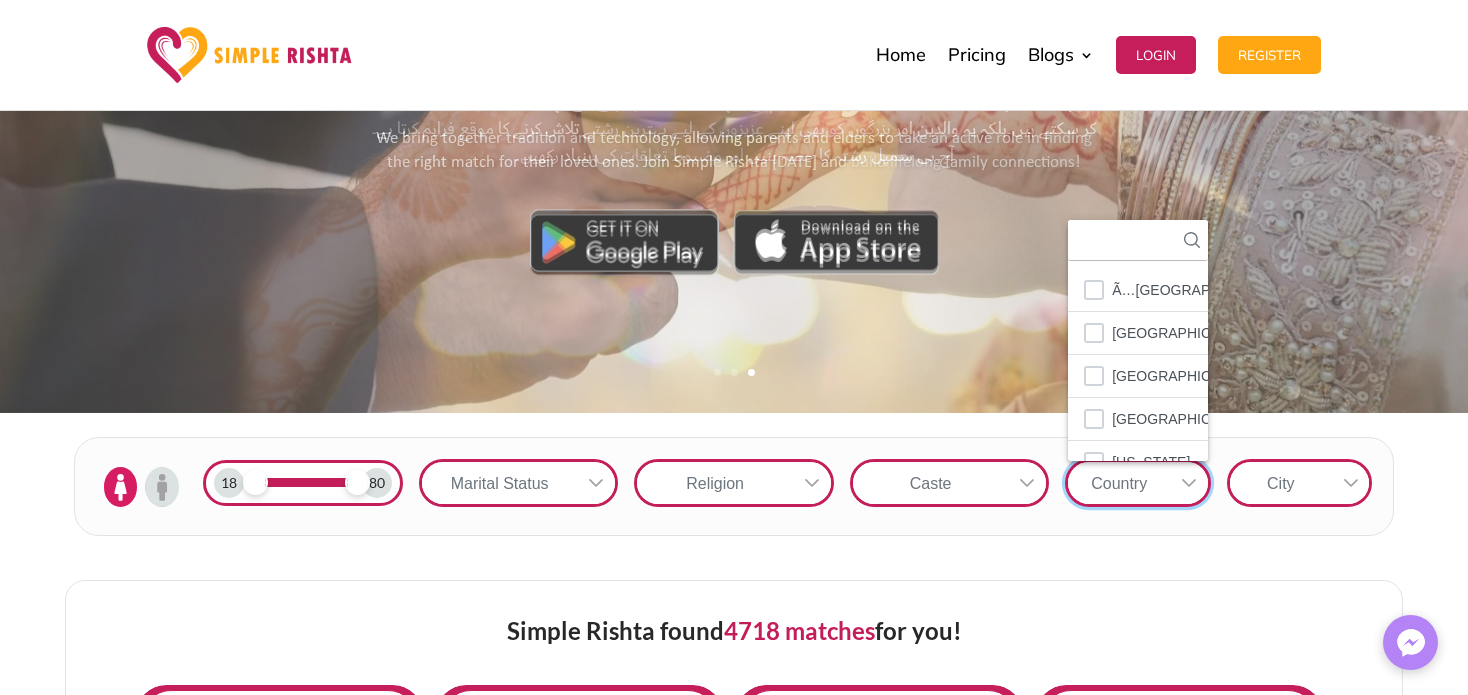click on "Marital Status" at bounding box center [500, 483] 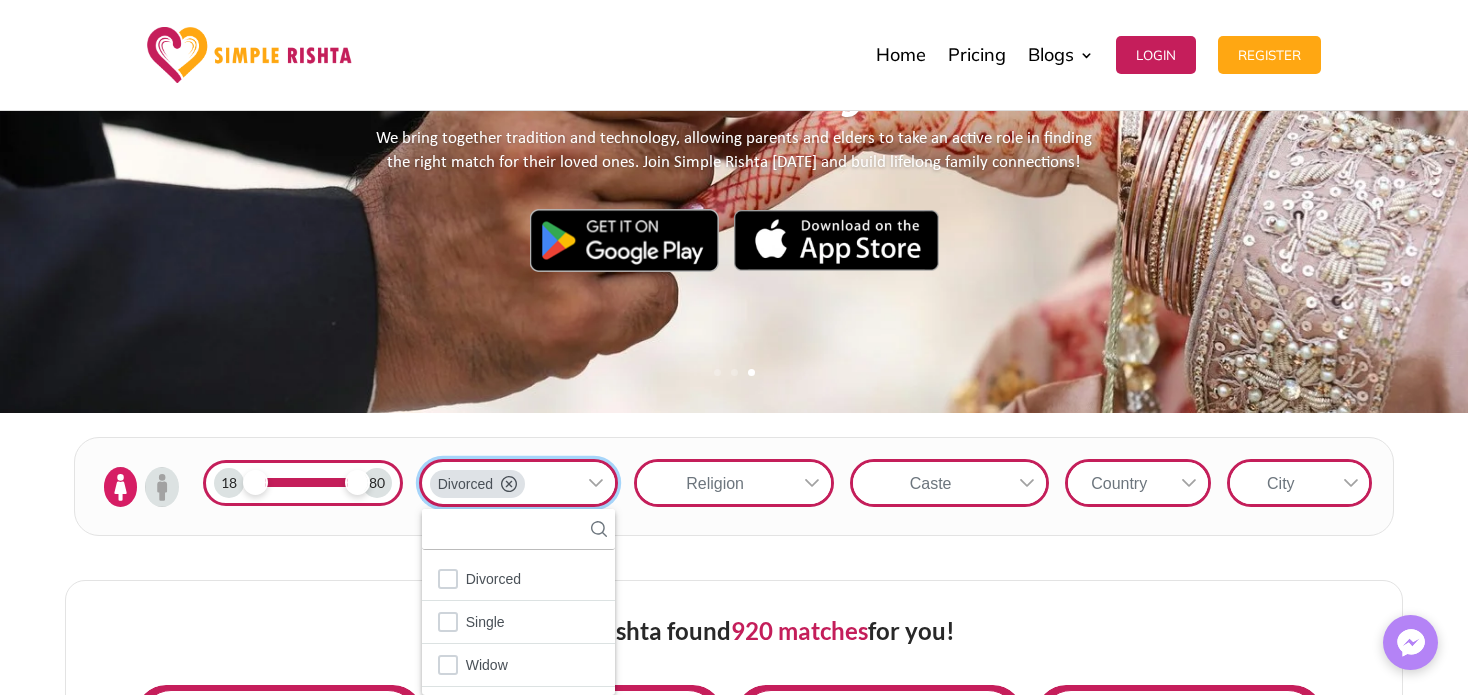 click on "18 80 Divorced 3 results are available Divorced Single Widow 1 items selected Religion Caste Country City" at bounding box center [734, 487] 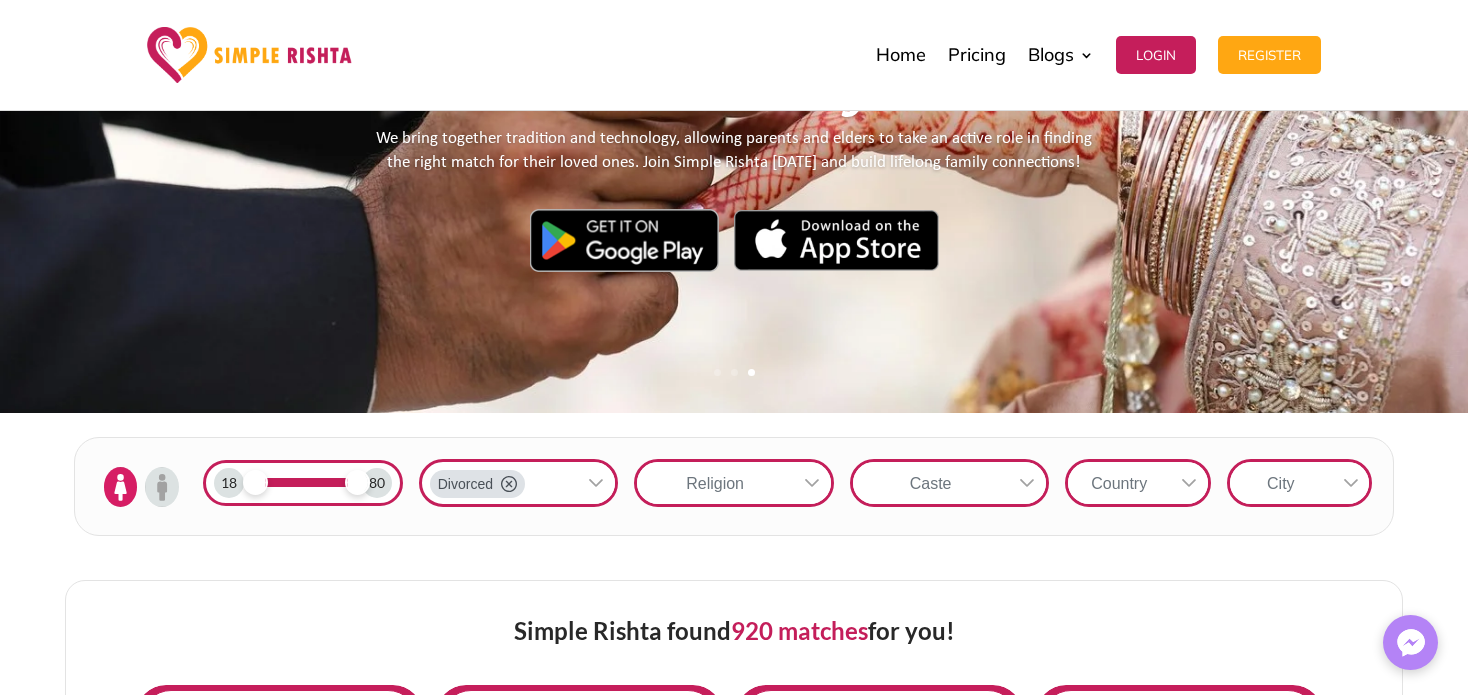 click on "Religion" at bounding box center [715, 483] 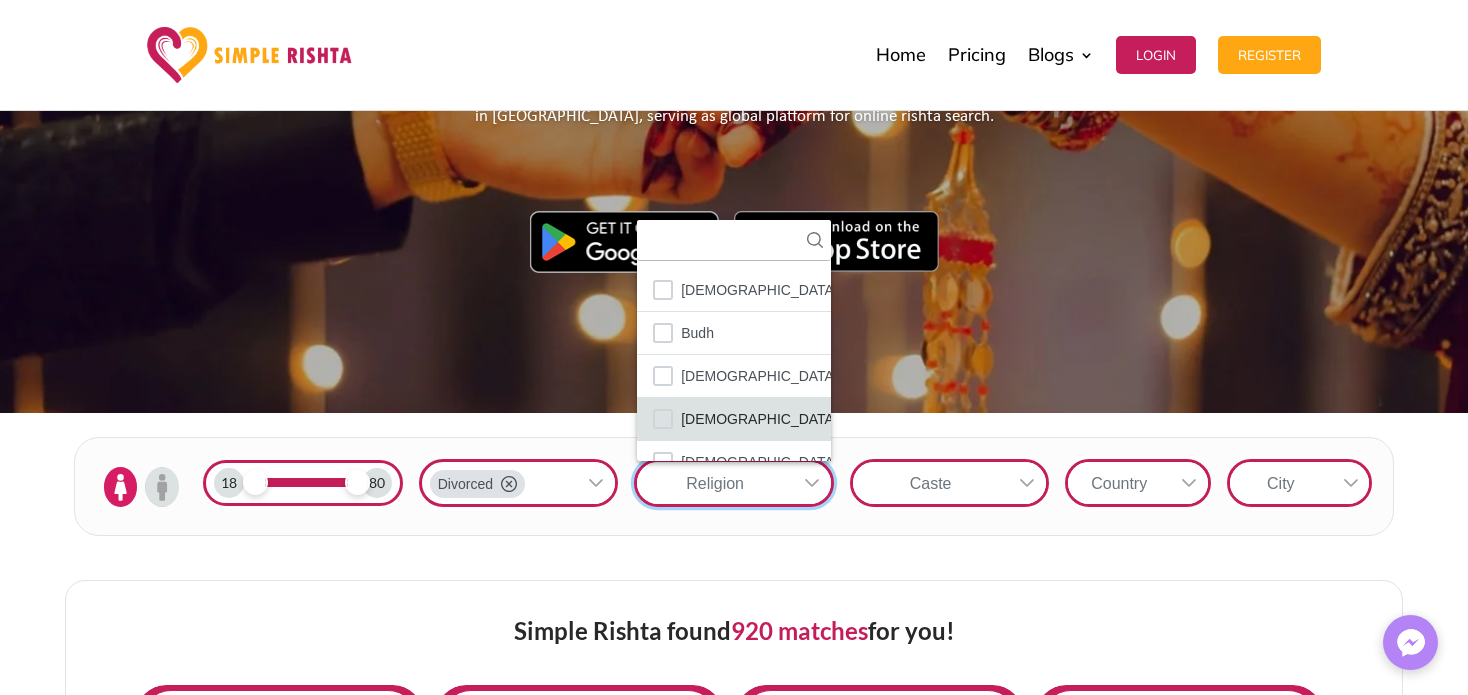 scroll, scrollTop: 21, scrollLeft: 0, axis: vertical 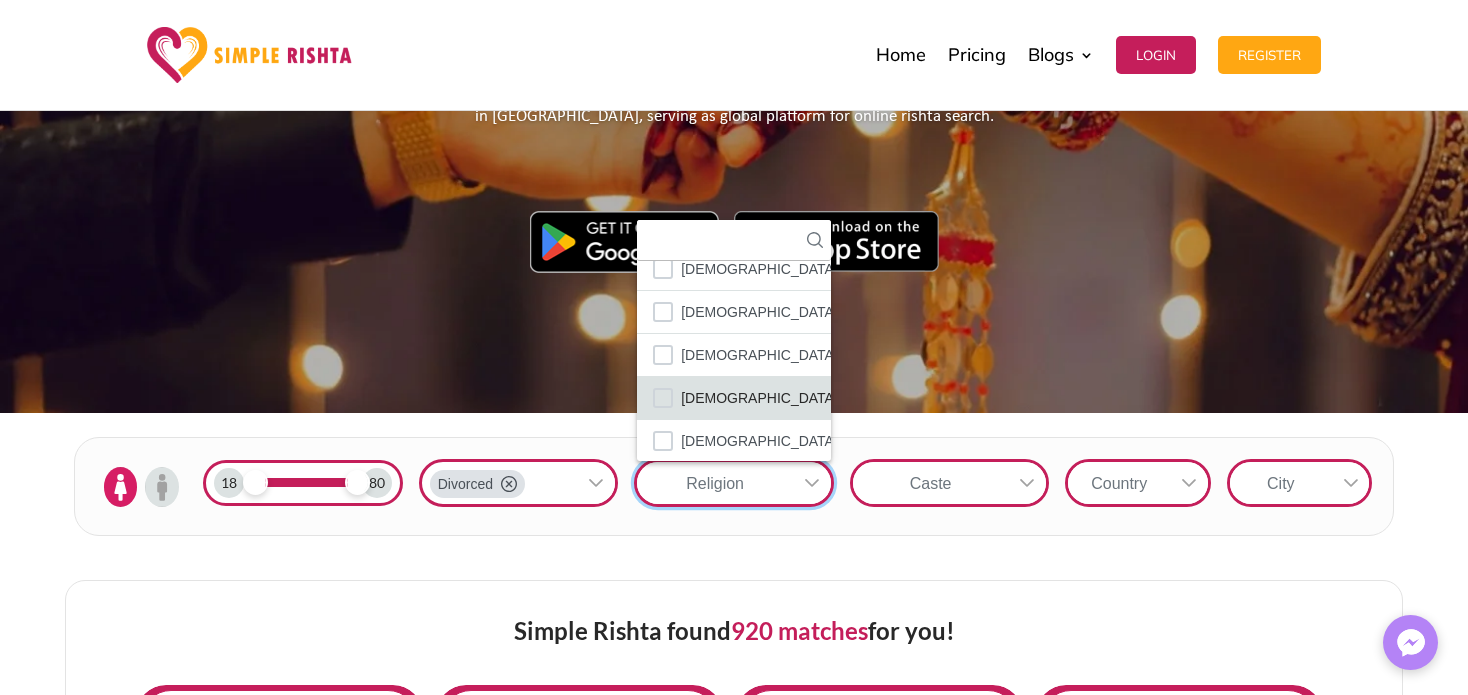 click on "[DEMOGRAPHIC_DATA]" 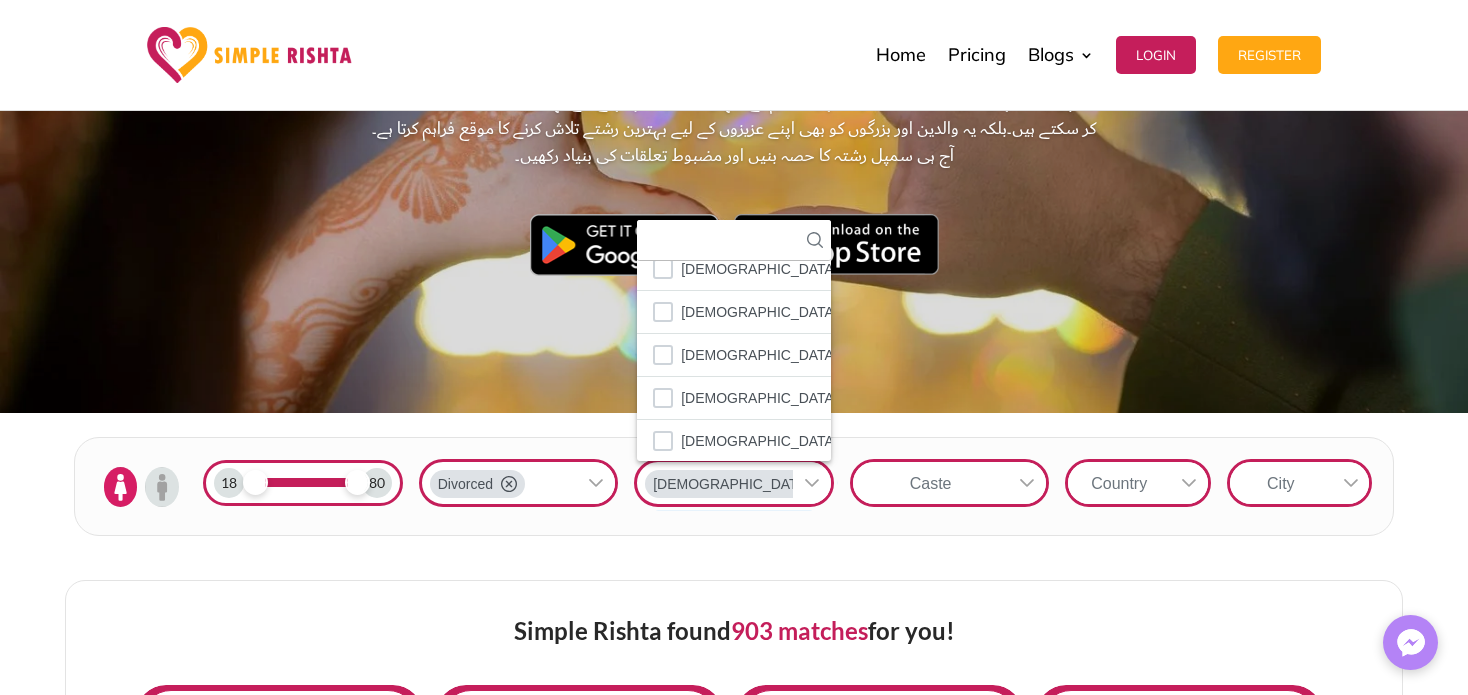 click on "Simple Rishta found  903 matches  for you! Shehla Aslam Profile Created by Candidate  Divorced 41 Years Muslim -- Pakistan Lahore -- Not Working FULL PROFILE Raziya  Profile Created by Candidate  Divorced 37 Years Muslim Dhilon Pakistan Lahore Fashion and textile designing  Textile  & Fashion FULL PROFILE Sabiha Profile Created by Candidate  Divorced 32 Years Muslim -- Pakistan Lahore -- Audit FULL PROFILE Rida Bano Profile Created by Candidate  Divorced 25 Years Muslim -- Pakistan Karachi -- Teacher FULL PROFILE Sanam jaha Profile Created by Candidate  Divorced 24 Years Muslim -- Pakistan Mandi Bahauddin -- Beautician / Hair Stylist FULL PROFILE Nayab iqbal Profile Created by Candidate  Divorced 35 Years Muslim Bukhari Pakistan Dera Ghazi Khan -- Teacher FULL PROFILE 1 2 3 4 5" at bounding box center (734, 1176) 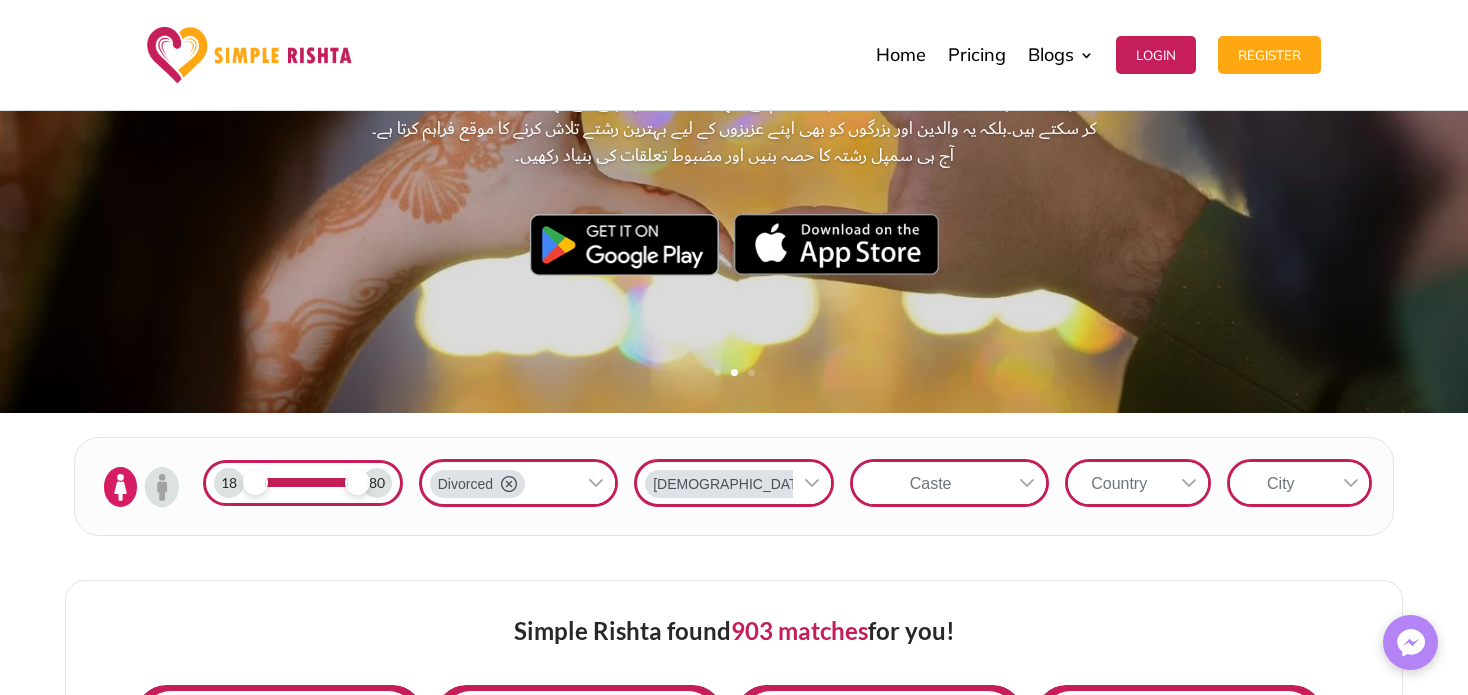 click at bounding box center (1189, 483) 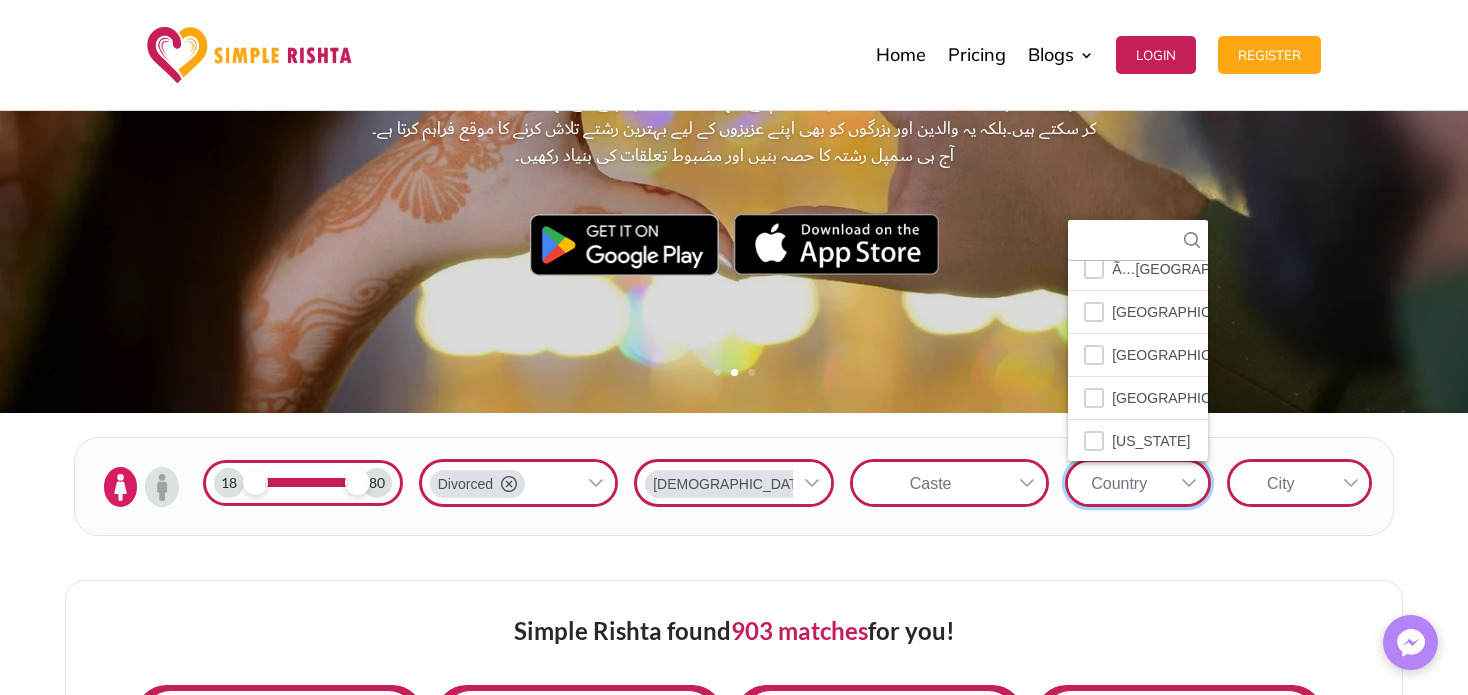 scroll, scrollTop: 8, scrollLeft: 0, axis: vertical 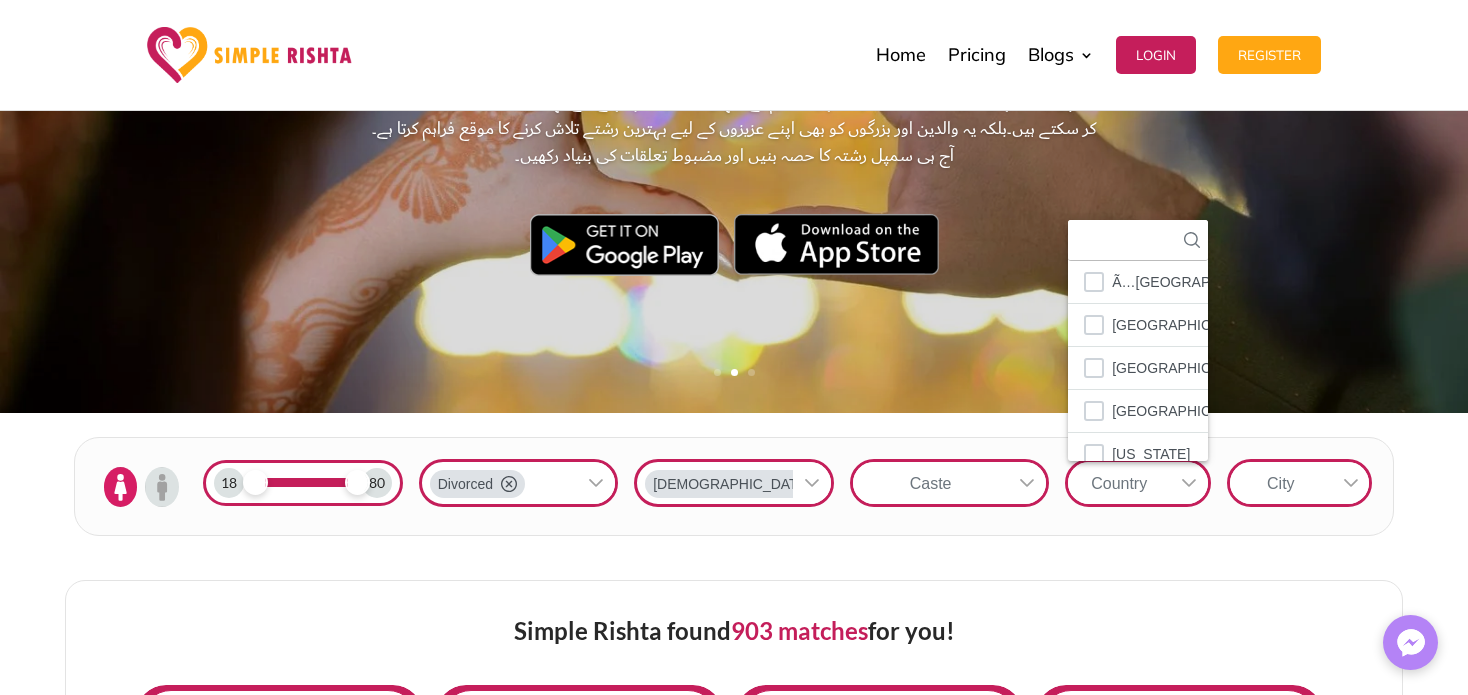 click 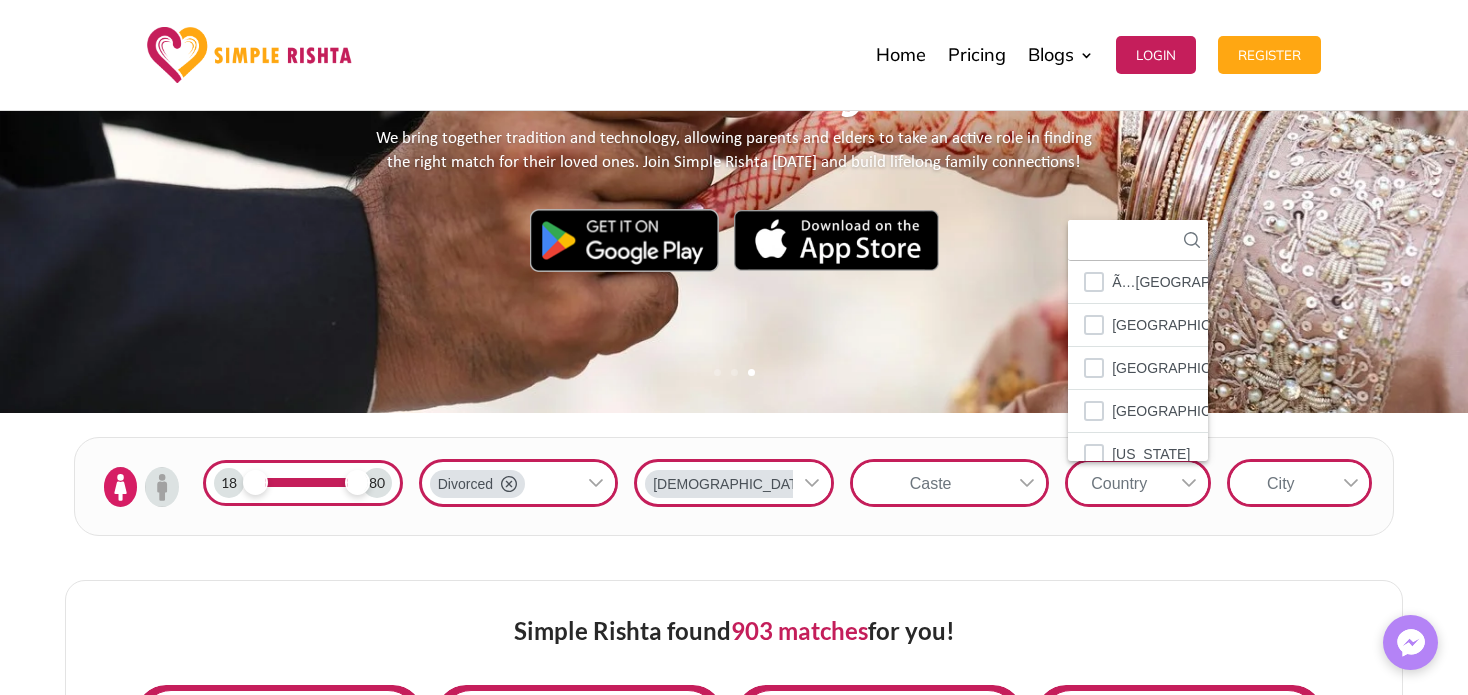 click 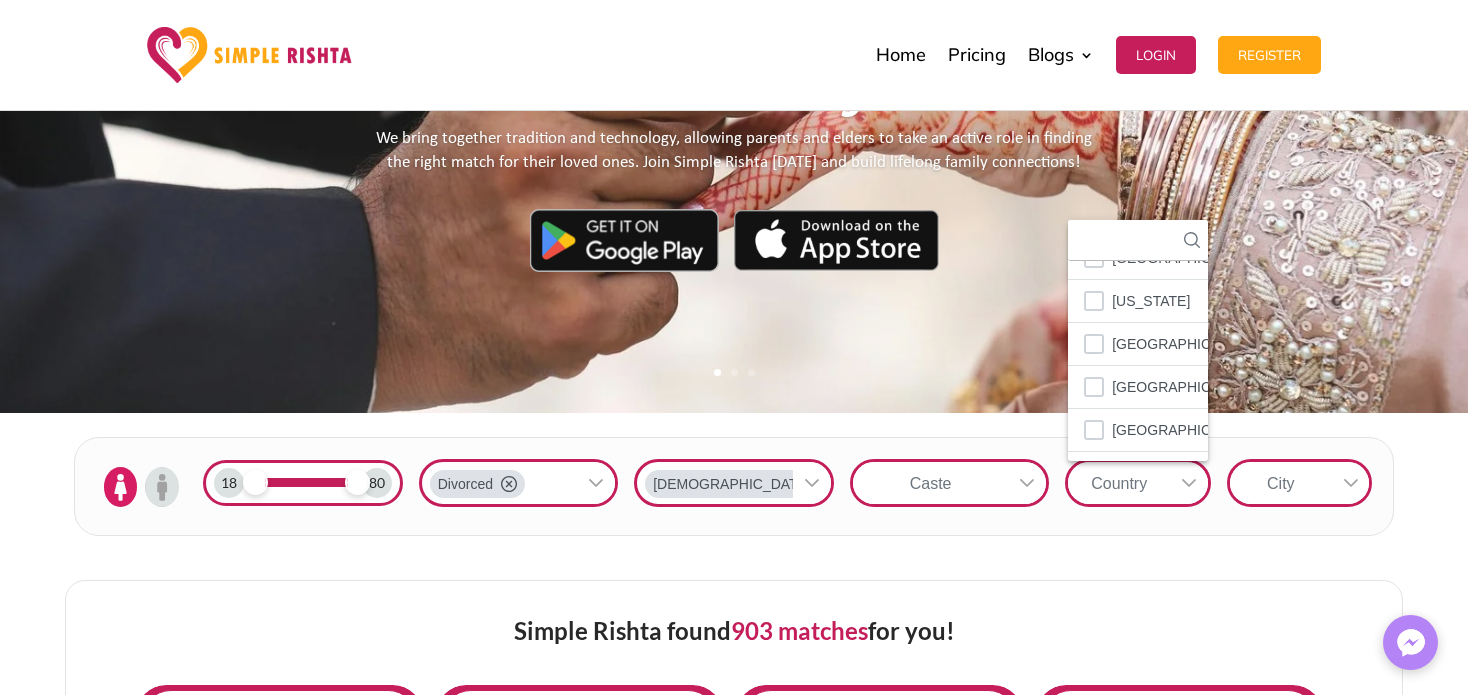 scroll, scrollTop: 7188, scrollLeft: 0, axis: vertical 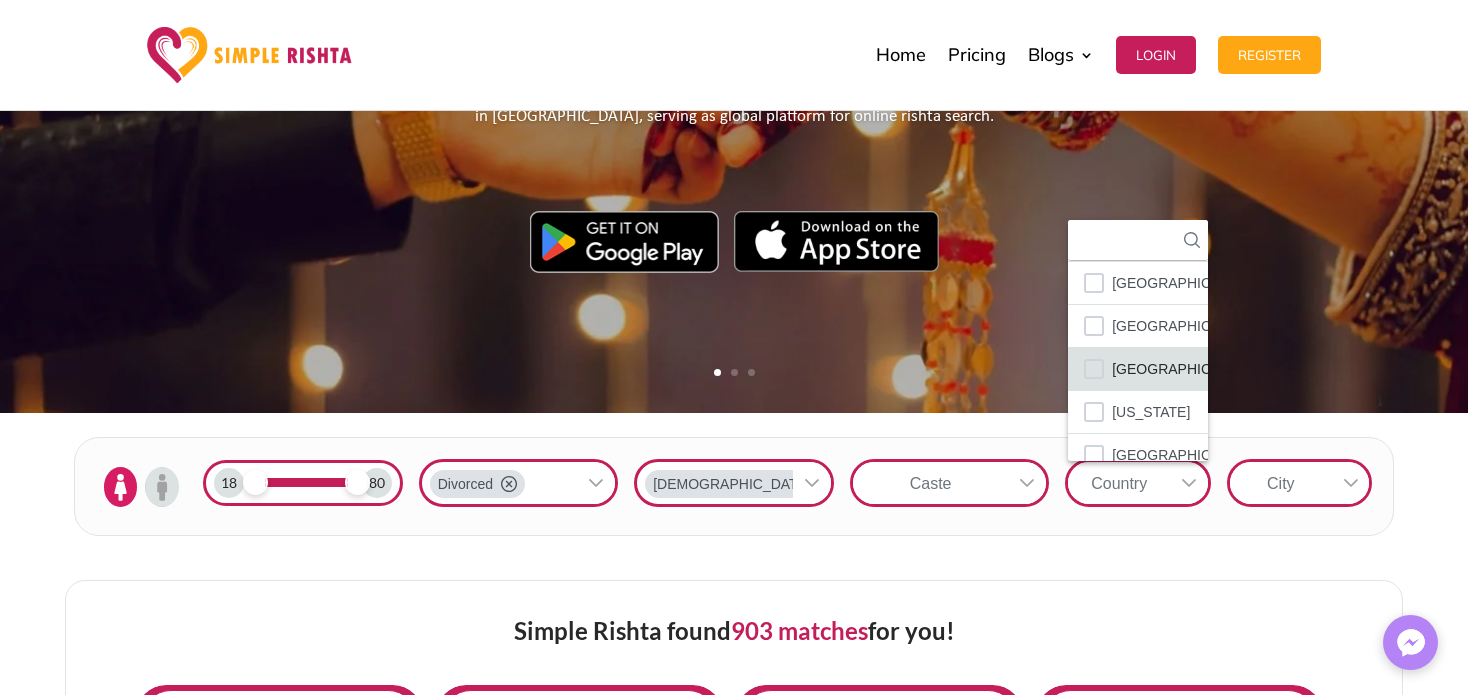 click on "[GEOGRAPHIC_DATA]" 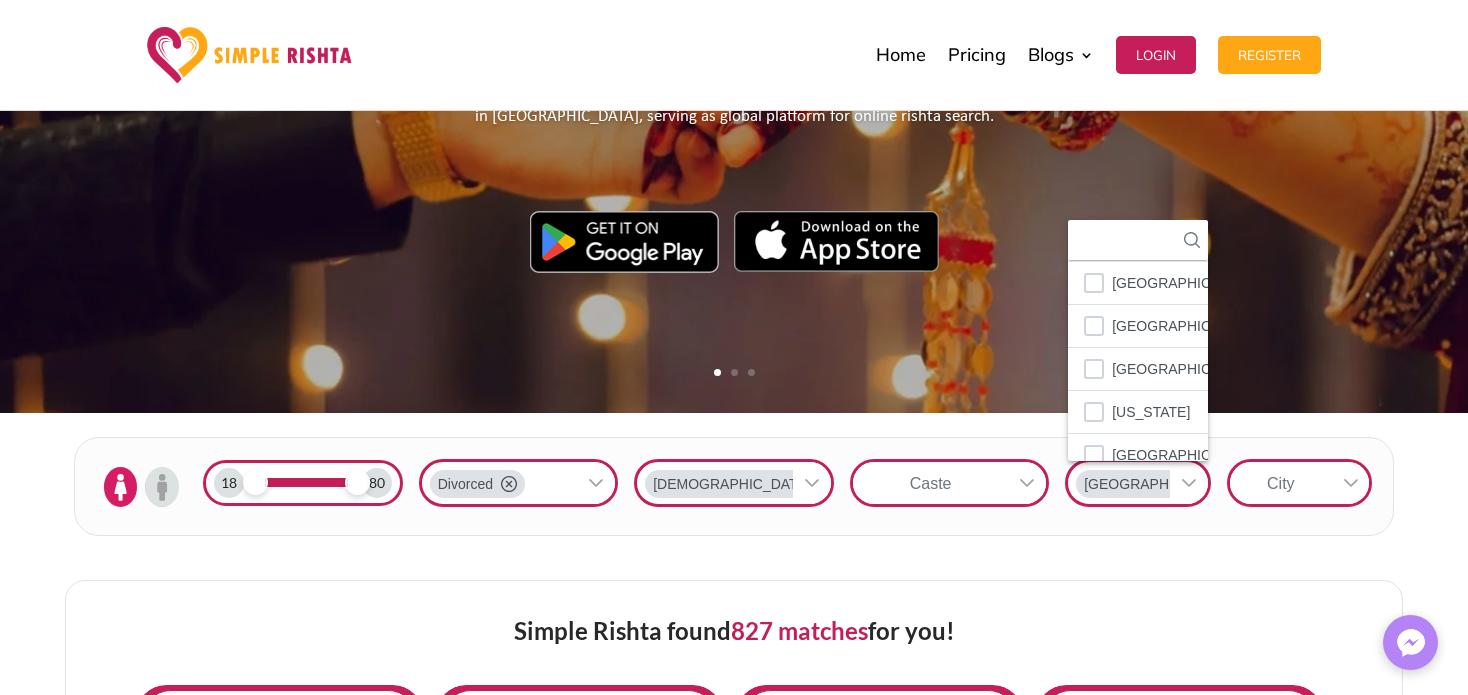 click on "Simple Rishta found  827 matches  for you! Shehla Aslam Profile Created by Candidate  Divorced 41 Years Muslim -- Pakistan Lahore -- Not Working FULL PROFILE Raziya  Profile Created by Candidate  Divorced 37 Years Muslim Dhilon Pakistan Lahore Fashion and textile designing  Textile  & Fashion FULL PROFILE Sabiha Profile Created by Candidate  Divorced 32 Years Muslim -- Pakistan Lahore -- Audit FULL PROFILE Rida Bano Profile Created by Candidate  Divorced 25 Years Muslim -- Pakistan Karachi -- Teacher FULL PROFILE Sanam jaha Profile Created by Candidate  Divorced 24 Years Muslim -- Pakistan Mandi Bahauddin -- Beautician / Hair Stylist FULL PROFILE Nayab iqbal Profile Created by Candidate  Divorced 35 Years Muslim Bukhari Pakistan Dera Ghazi Khan -- Teacher FULL PROFILE 1 2 3 4 5" at bounding box center [734, 1176] 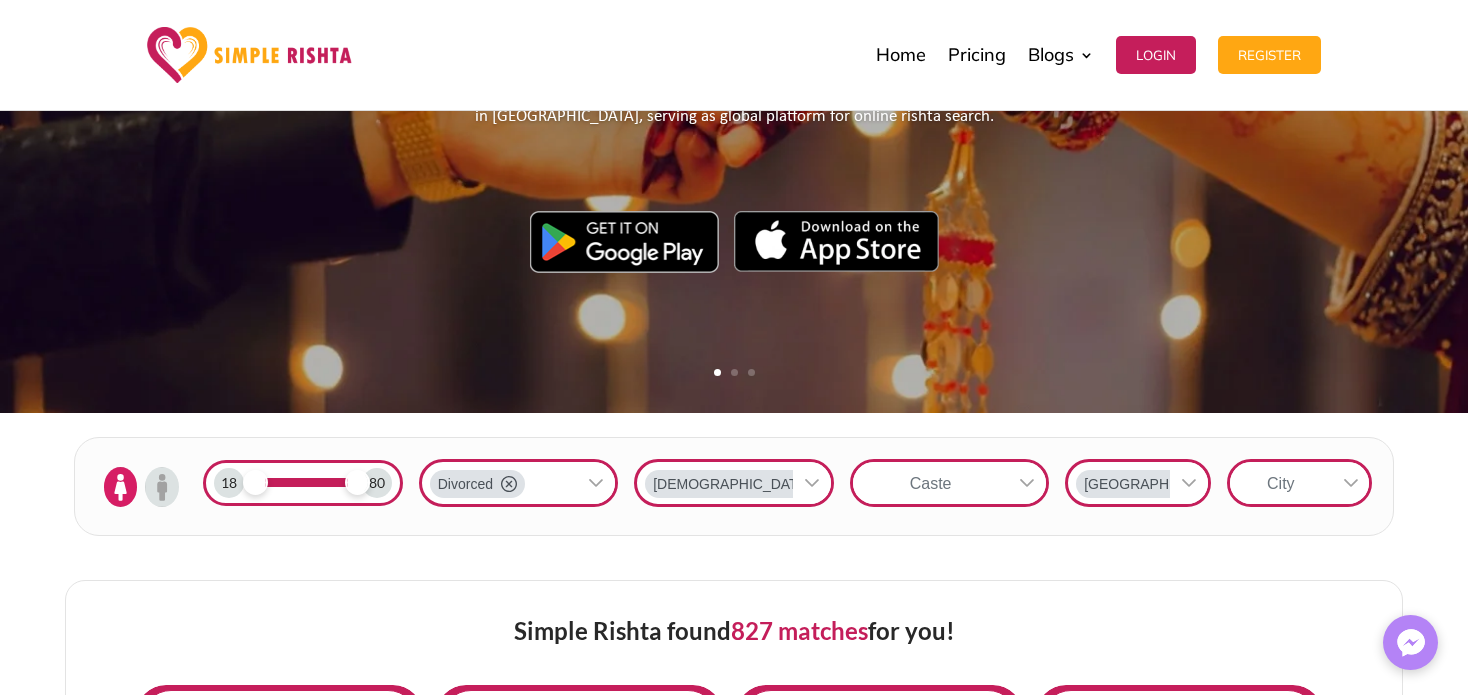 click at bounding box center [1351, 483] 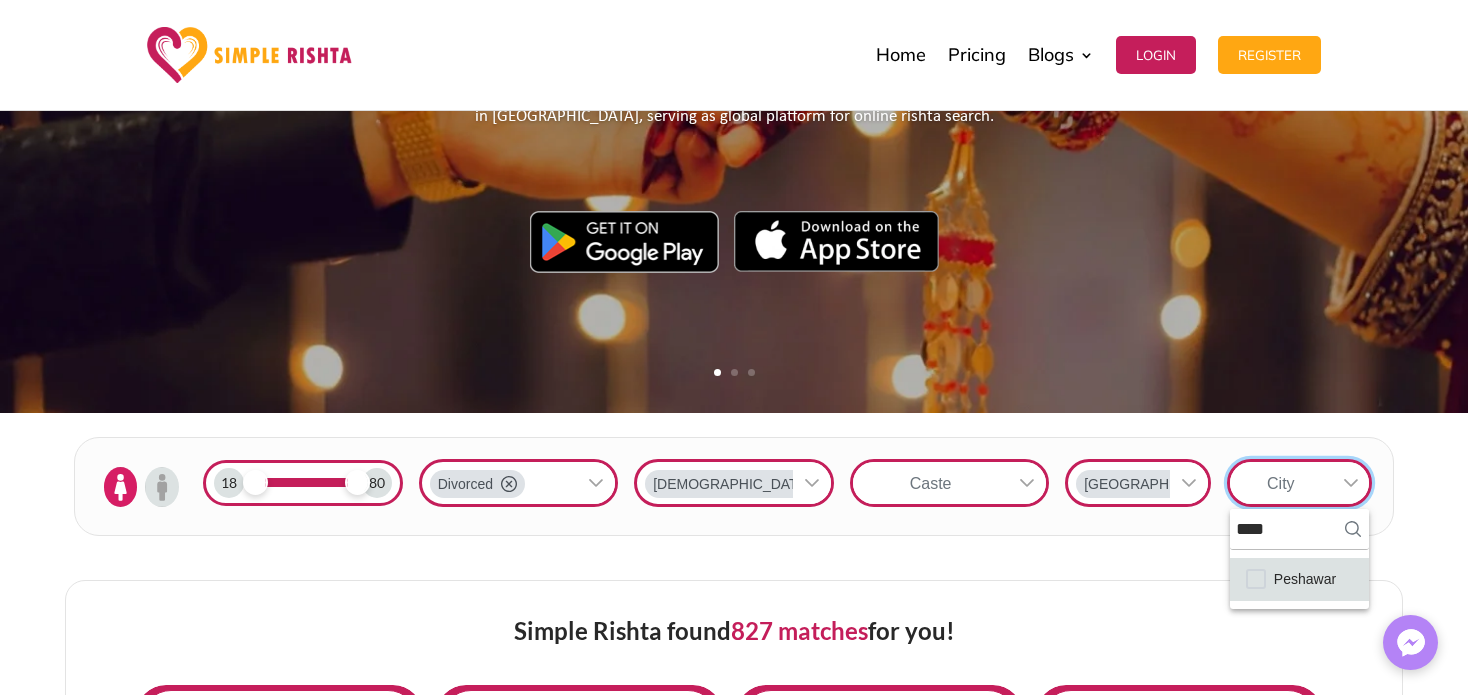 click on "Peshawar" 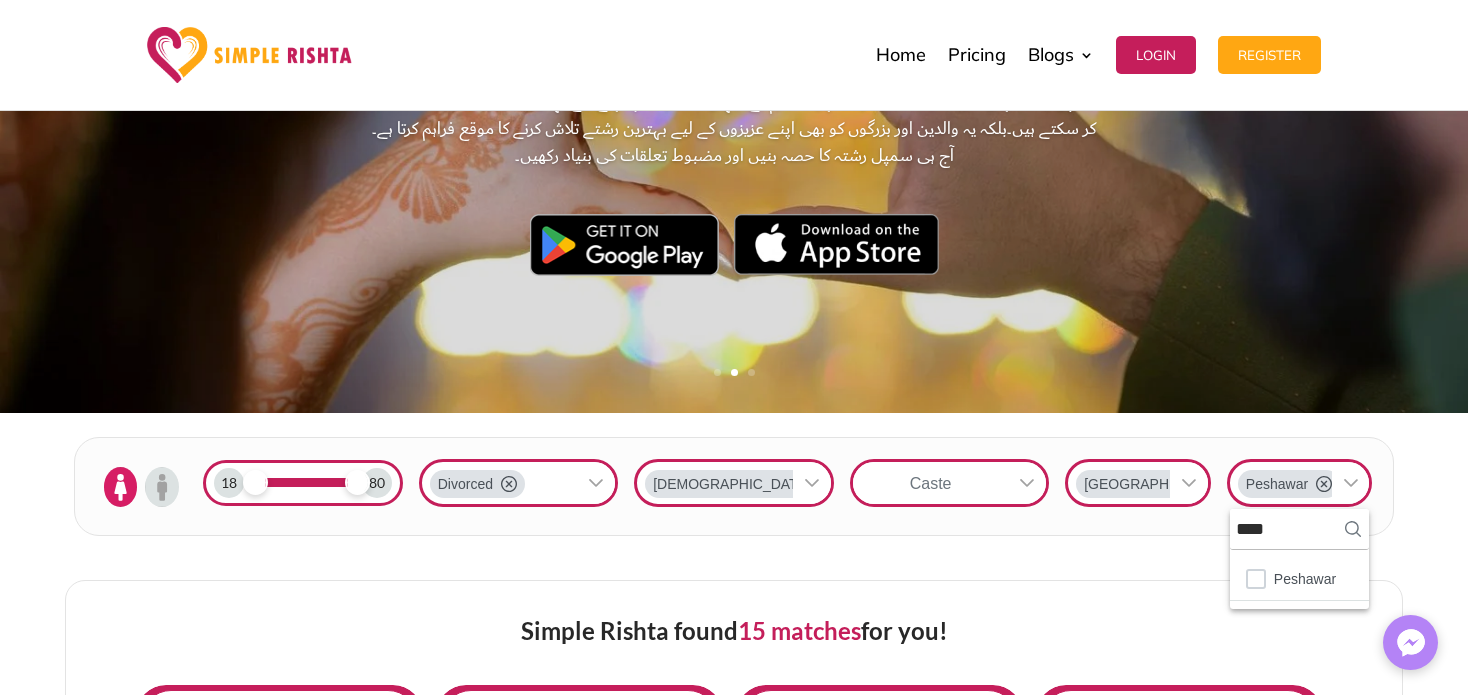 click on "Simple Rishta found  15 matches  for you! Tahira hameeed Profile Created by Candidate  Divorced 43 Years Muslim  Awan Pakistan Peshawar -- Not Working FULL PROFILE Jalwa  Profile Created by Candidate  Divorced 25 Years Muslim Pathan Pakistan Peshawar -- Beautician / Hair Stylist FULL PROFILE Sadia khan Profile Created by Candidate  Divorced 41 Years Muslim Jind Awan Pakistan Peshawar -- Teacher FULL PROFILE Khadija Ahmad khan Profile Created by Candidate  Divorced 42 Years Muslim  Yousafzai Pakistan Peshawar -- Teacher FULL PROFILE Ayesha Profile Created by Candidate  Divorced 20 Years Muslim Afridi Pakistan Peshawar -- HouseKeeping / Sitter FULL PROFILE Hn Profile Created by Candidate  Divorced 35 Years Muslim Qureshi Pakistan Peshawar -- Business FULL PROFILE 1 2 3" at bounding box center [734, 1165] 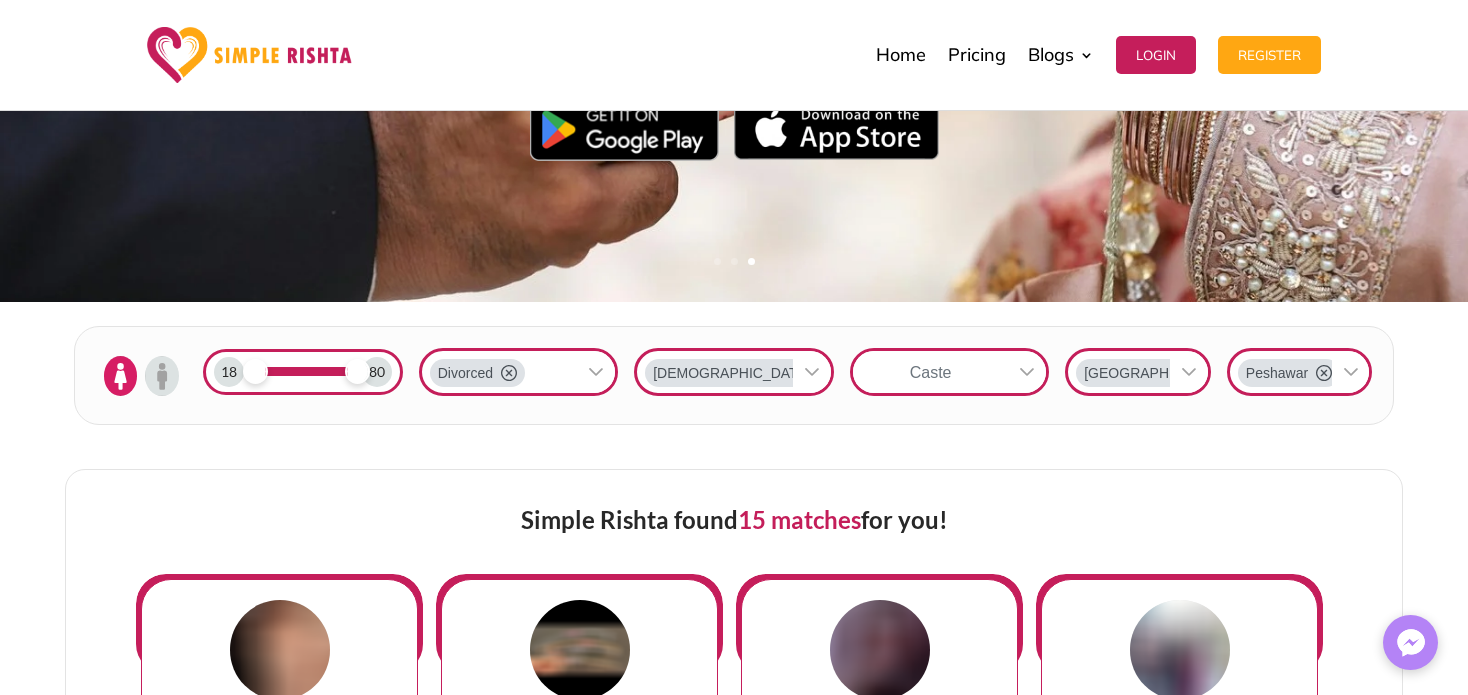 scroll, scrollTop: 556, scrollLeft: 0, axis: vertical 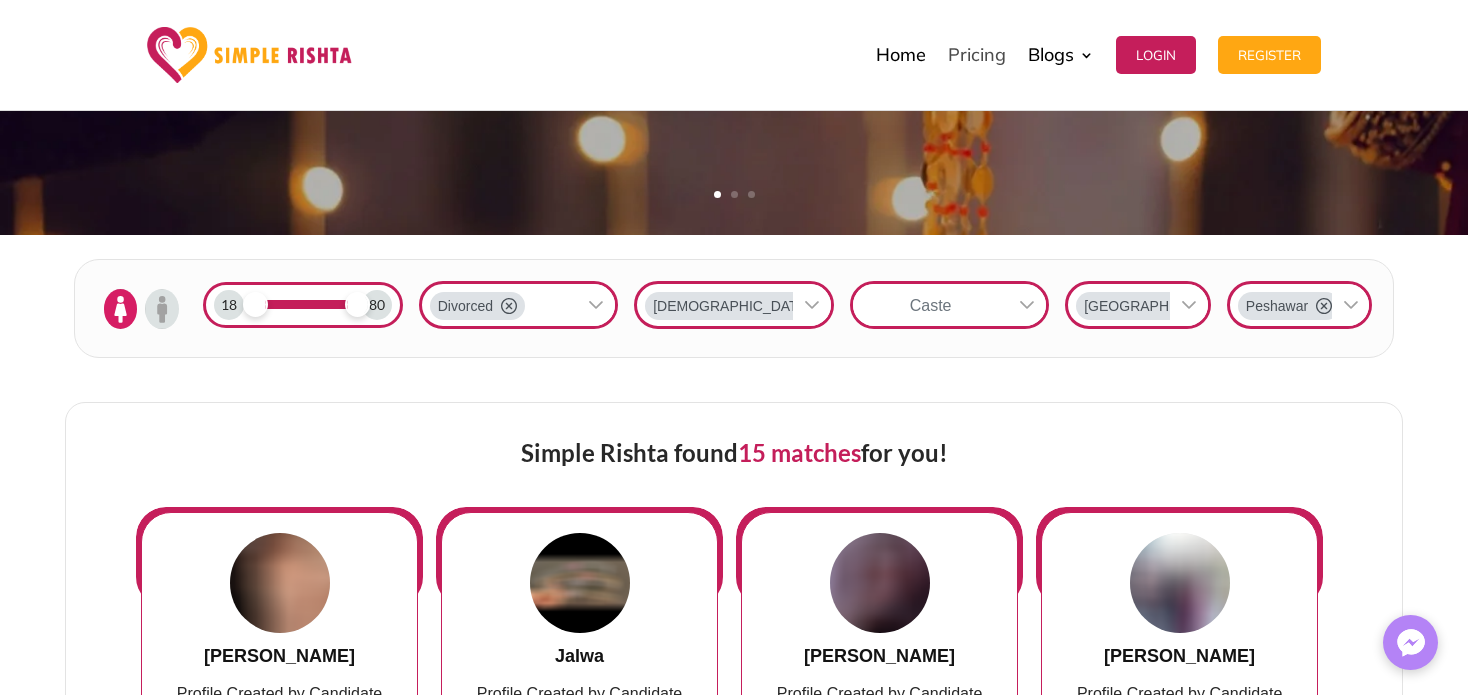 click on "Pricing" at bounding box center (977, 55) 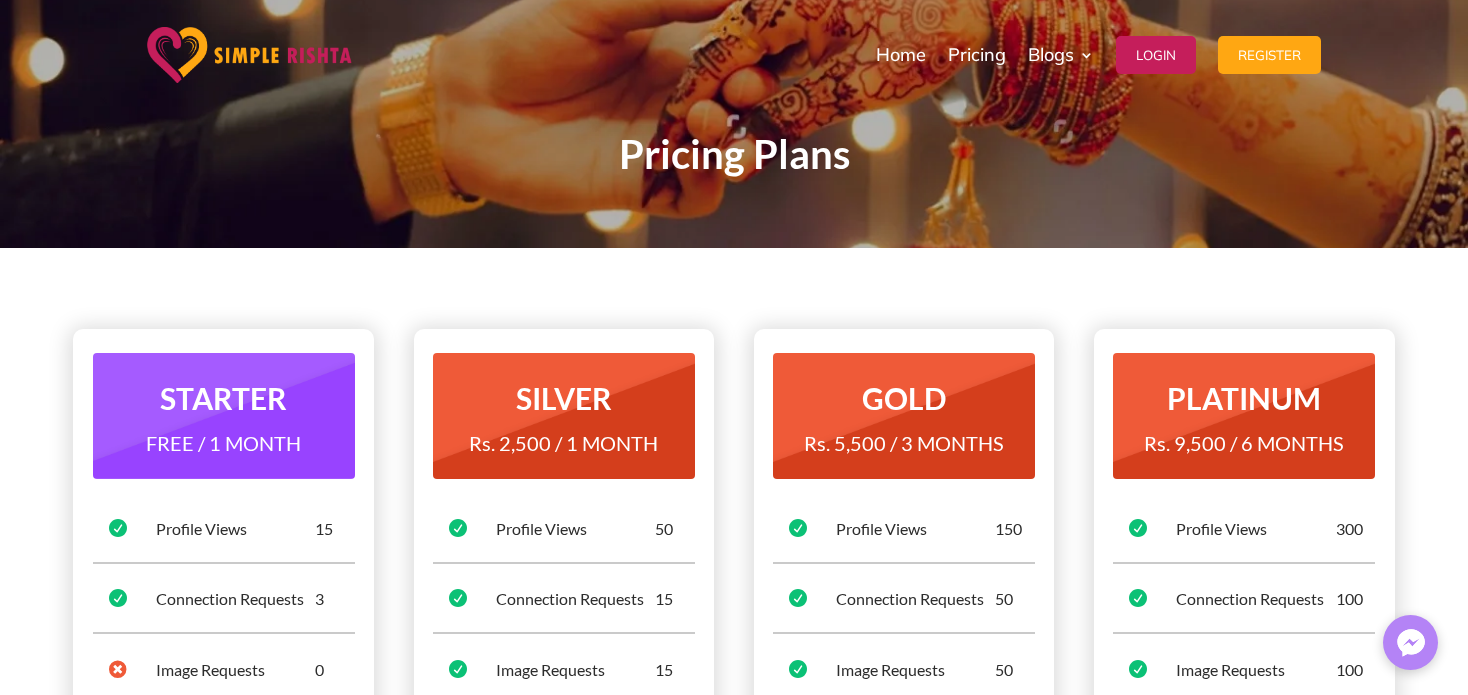 scroll, scrollTop: 0, scrollLeft: 0, axis: both 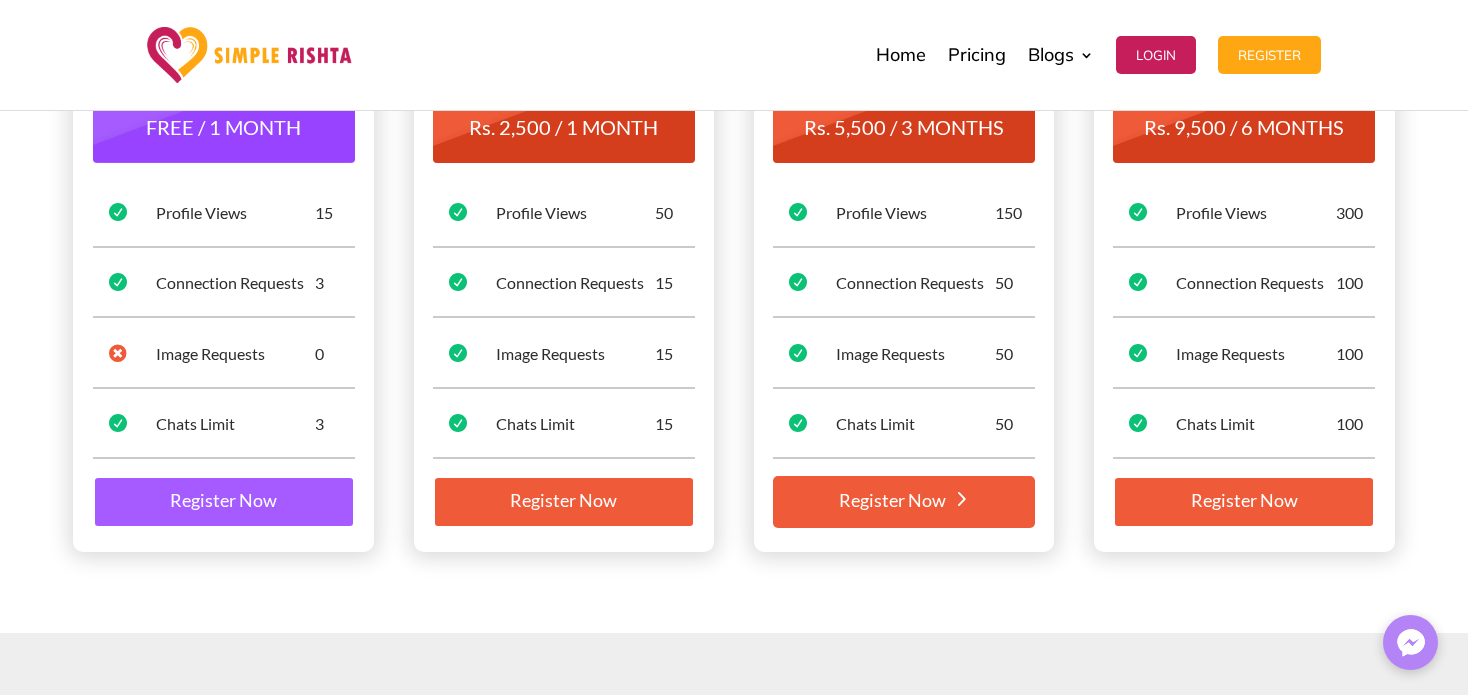 click on "Register Now" at bounding box center [904, 502] 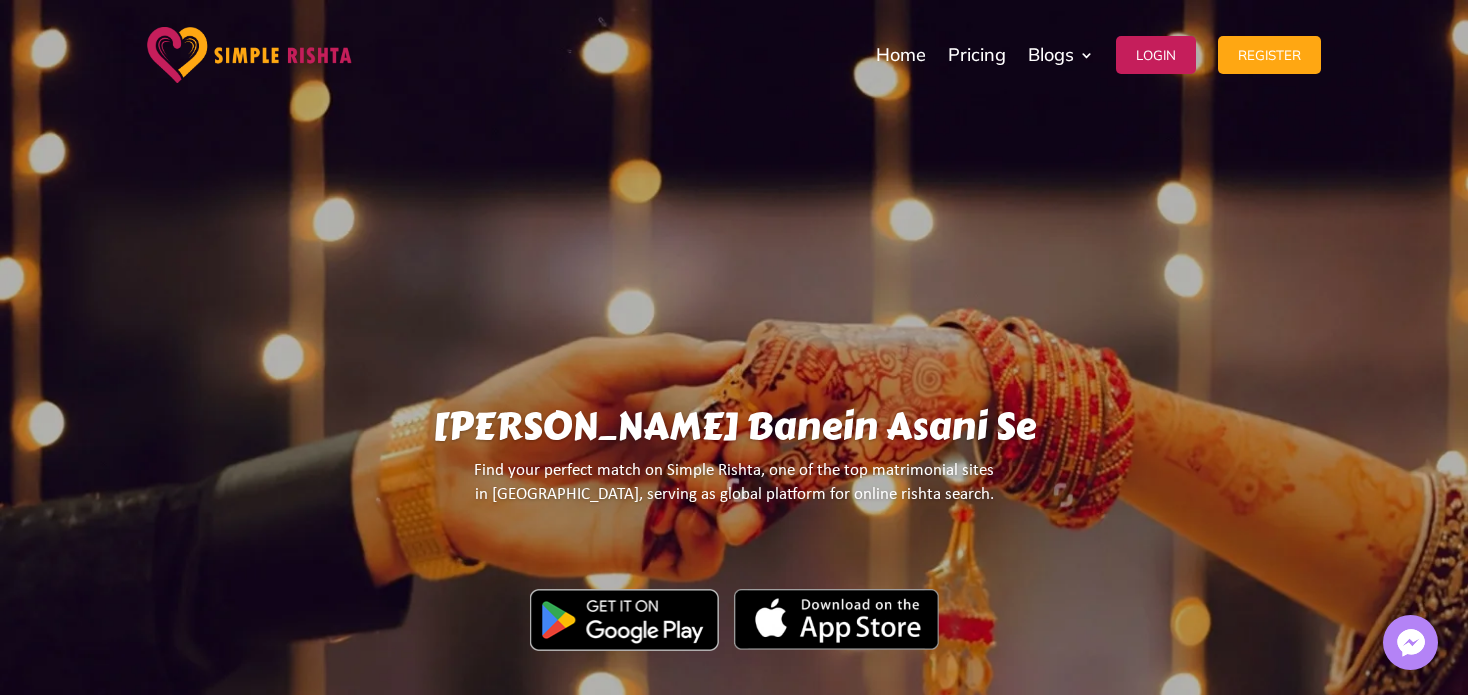 scroll, scrollTop: 0, scrollLeft: 0, axis: both 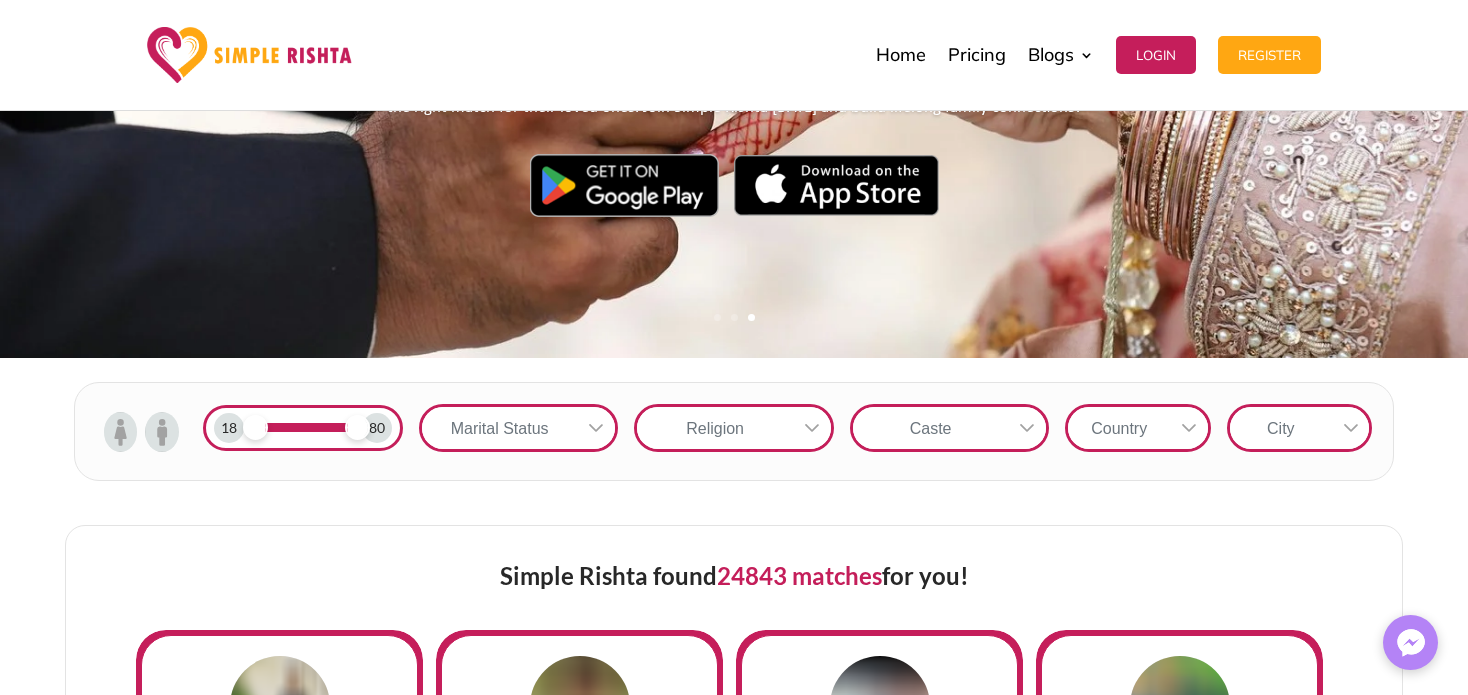 click at bounding box center [121, 432] 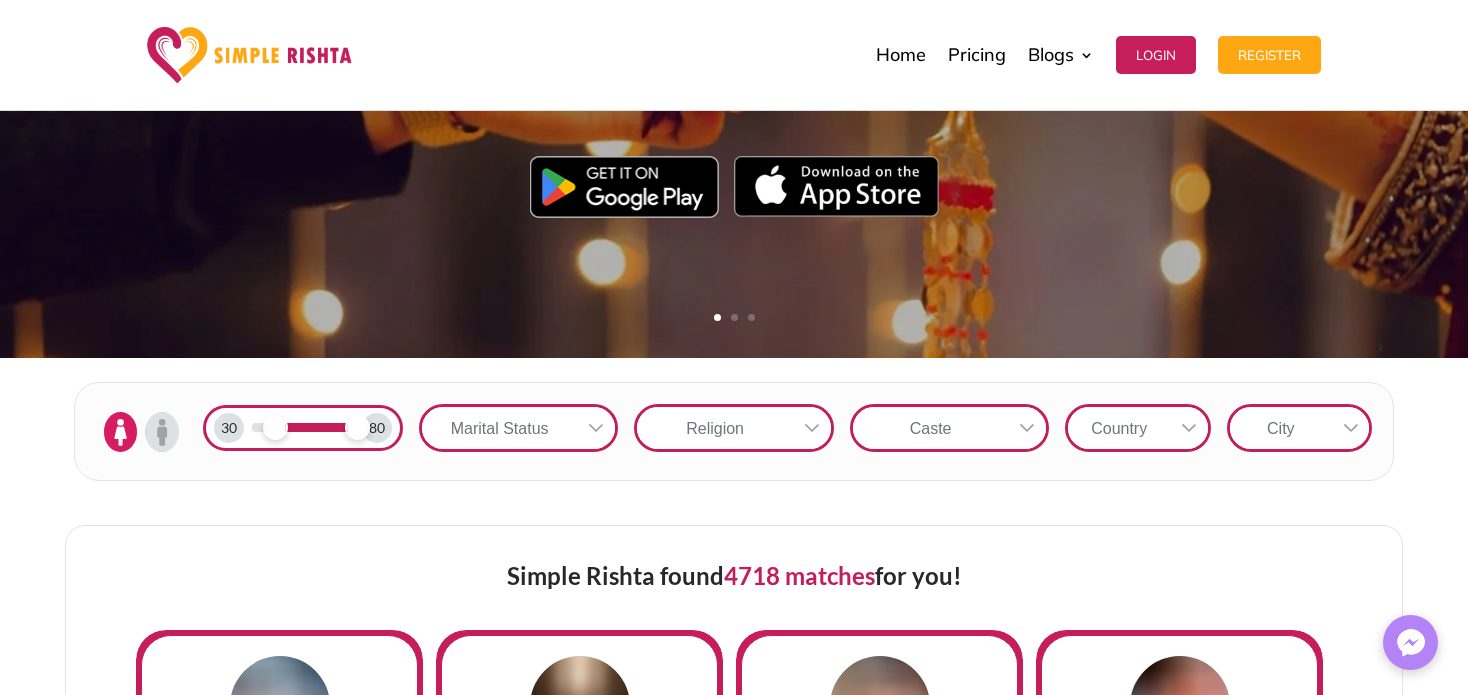 drag, startPoint x: 261, startPoint y: 431, endPoint x: 272, endPoint y: 436, distance: 12.083046 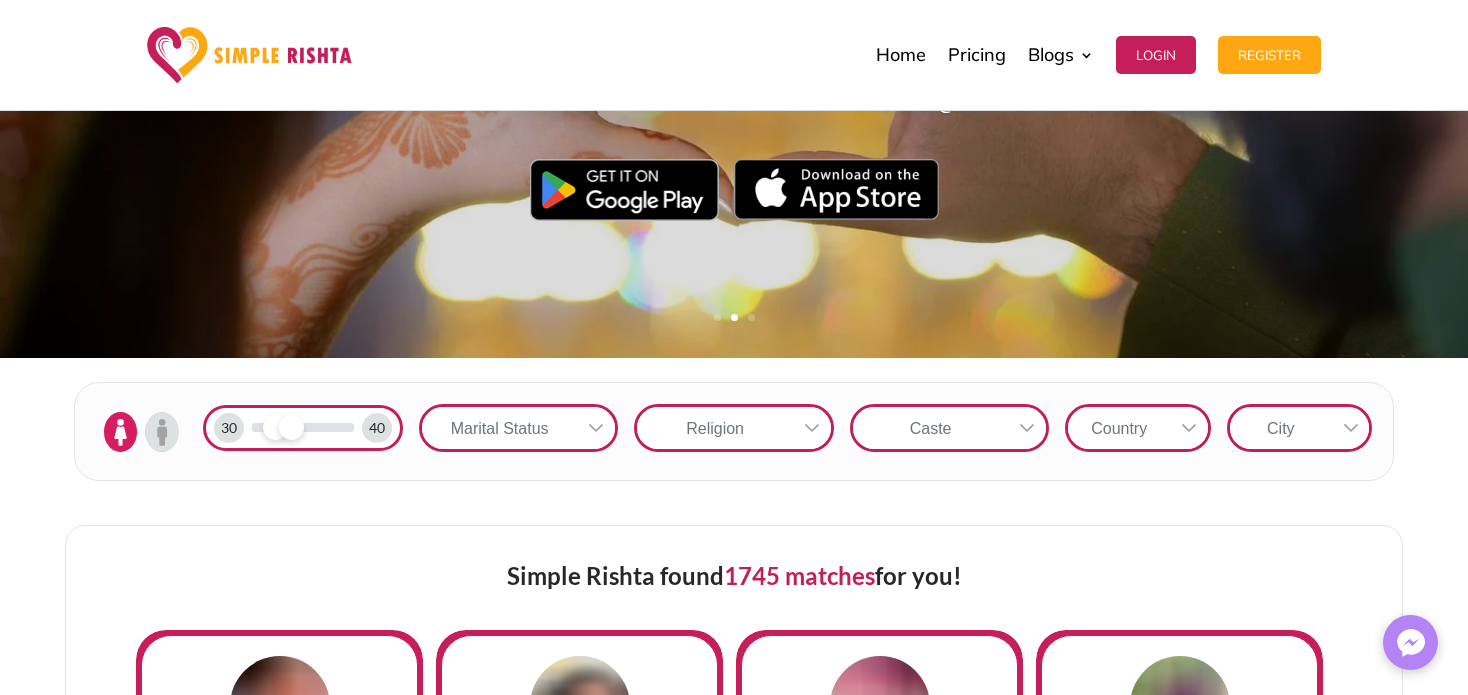 drag, startPoint x: 355, startPoint y: 428, endPoint x: 289, endPoint y: 435, distance: 66.37017 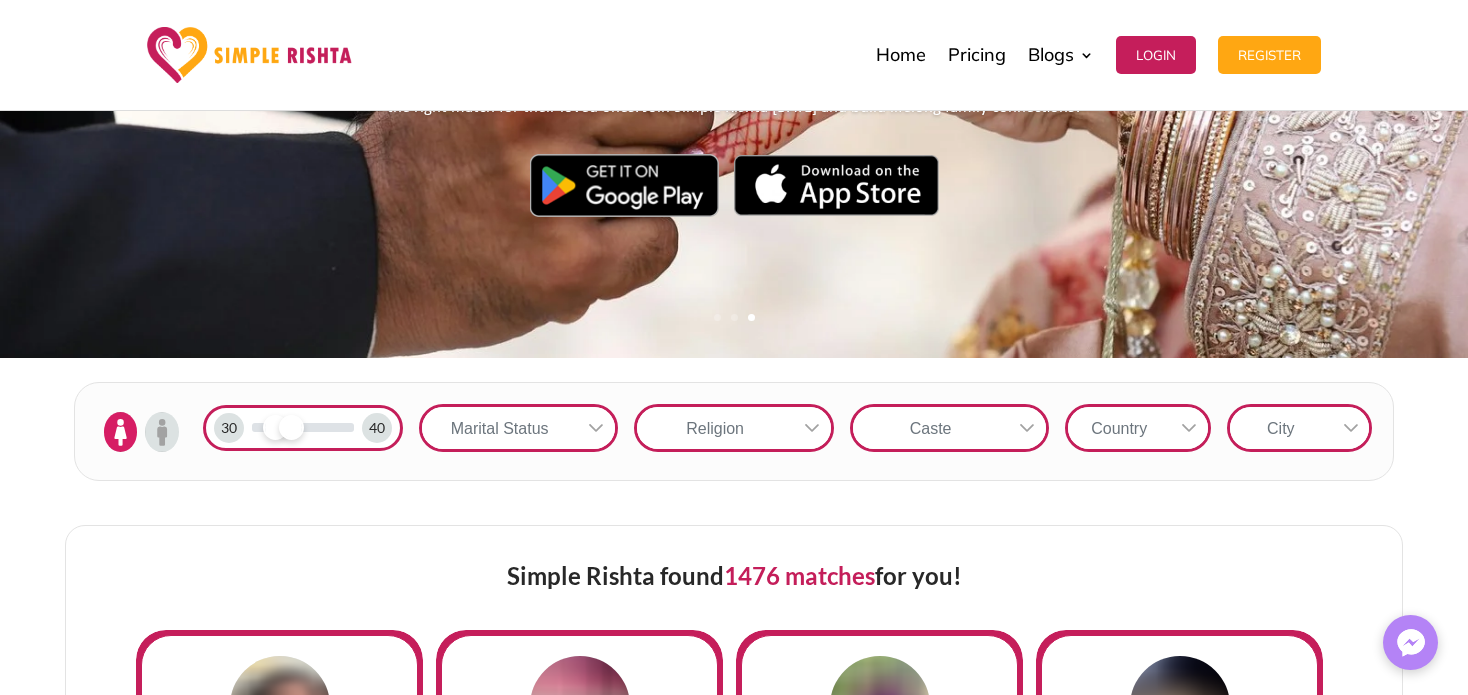 click on "30 40 Marital Status Religion Caste Country City" at bounding box center [734, 432] 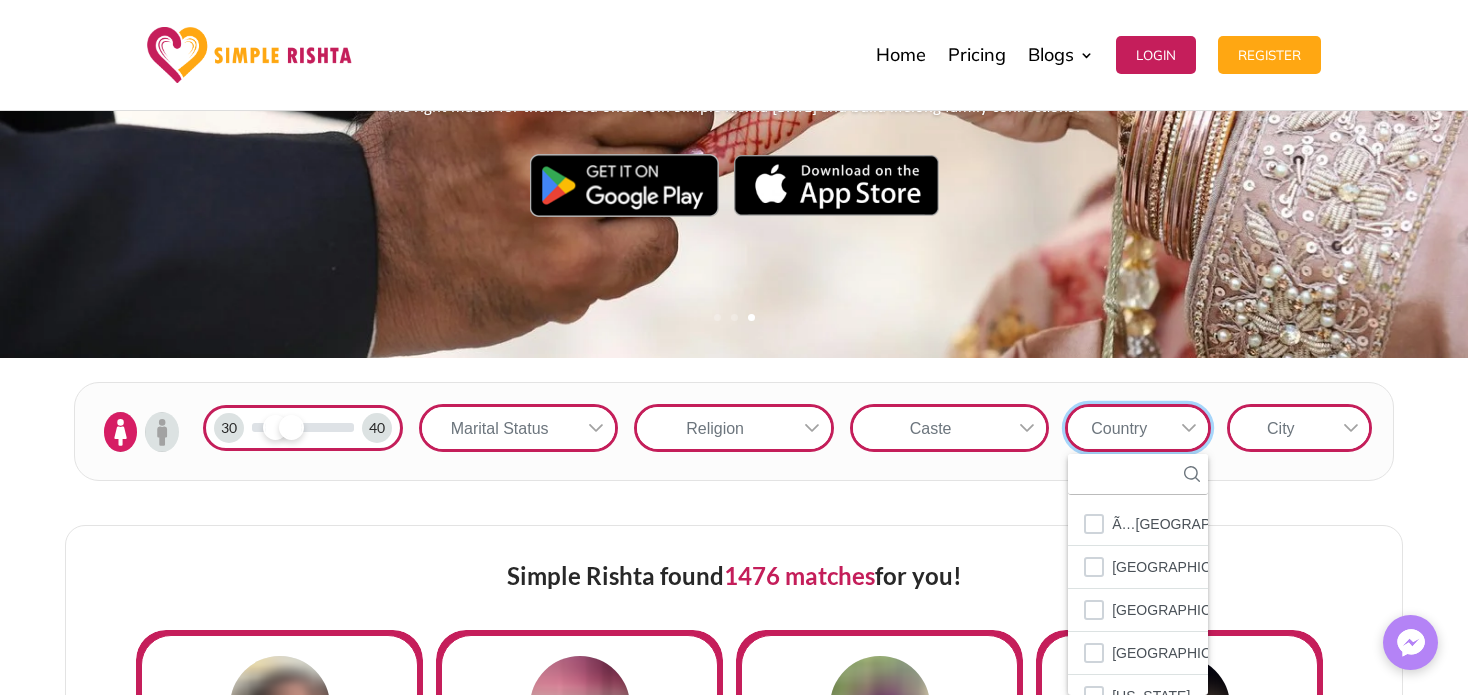 scroll, scrollTop: 20, scrollLeft: 3, axis: both 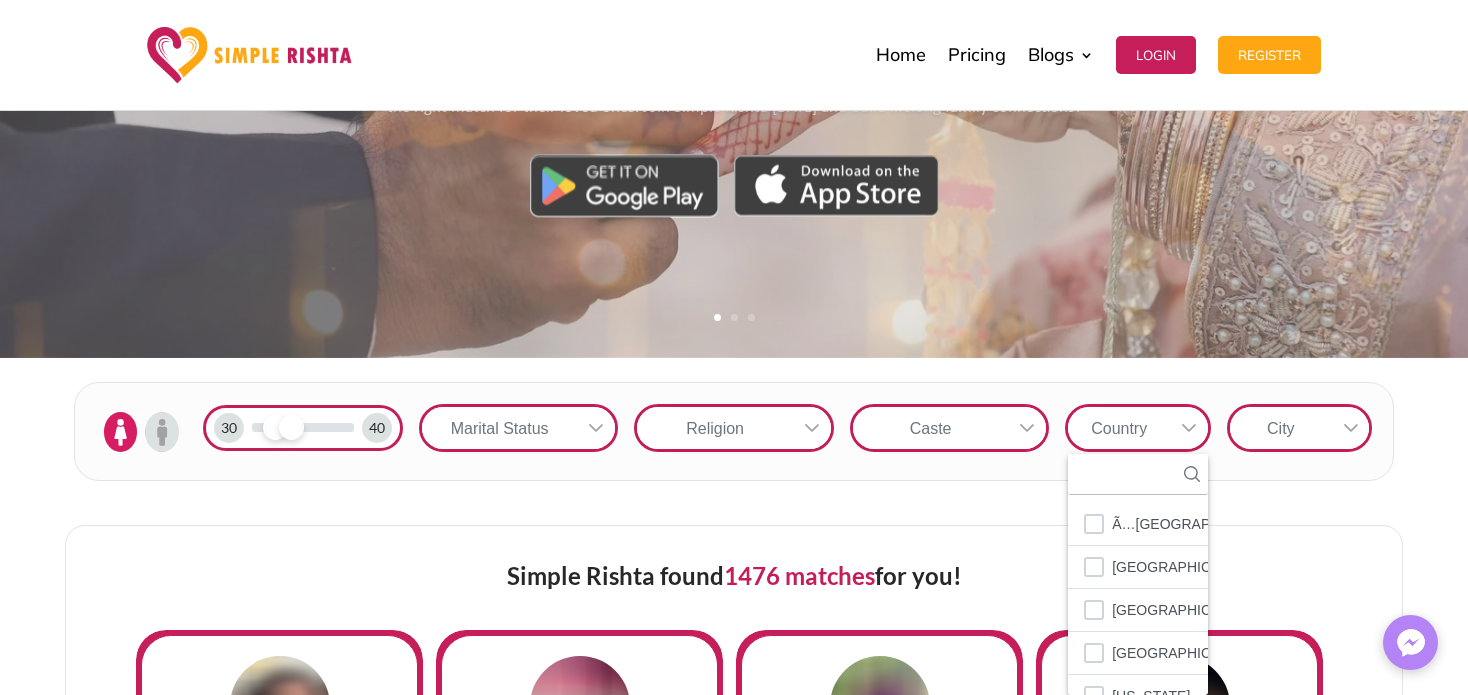 click 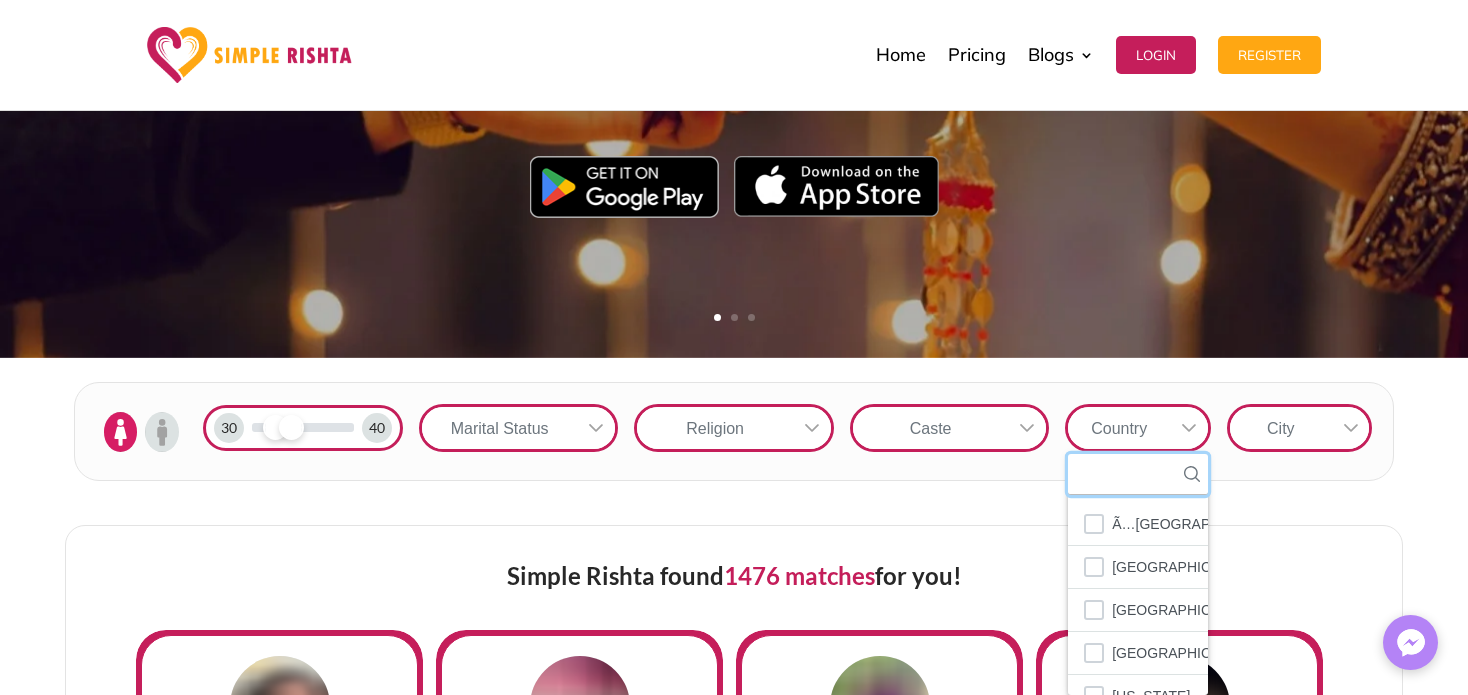 click at bounding box center [1138, 474] 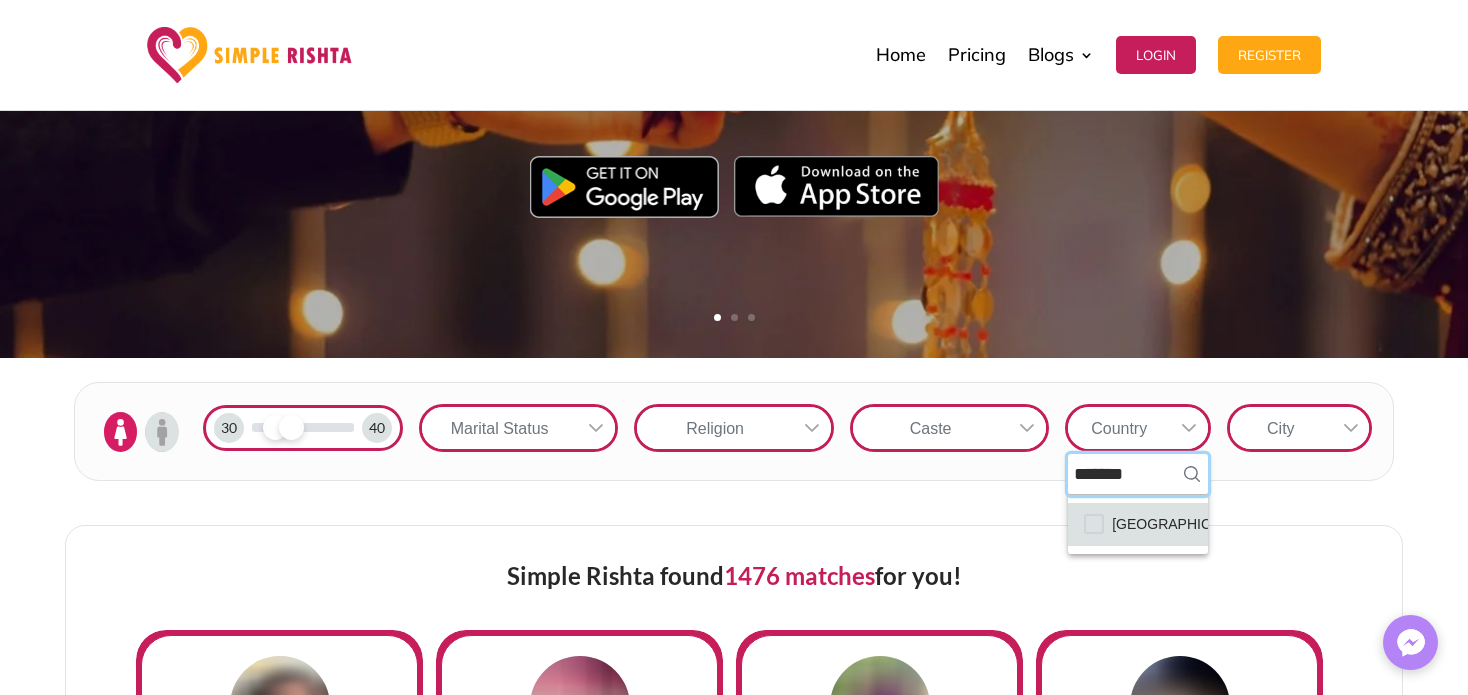 type on "*******" 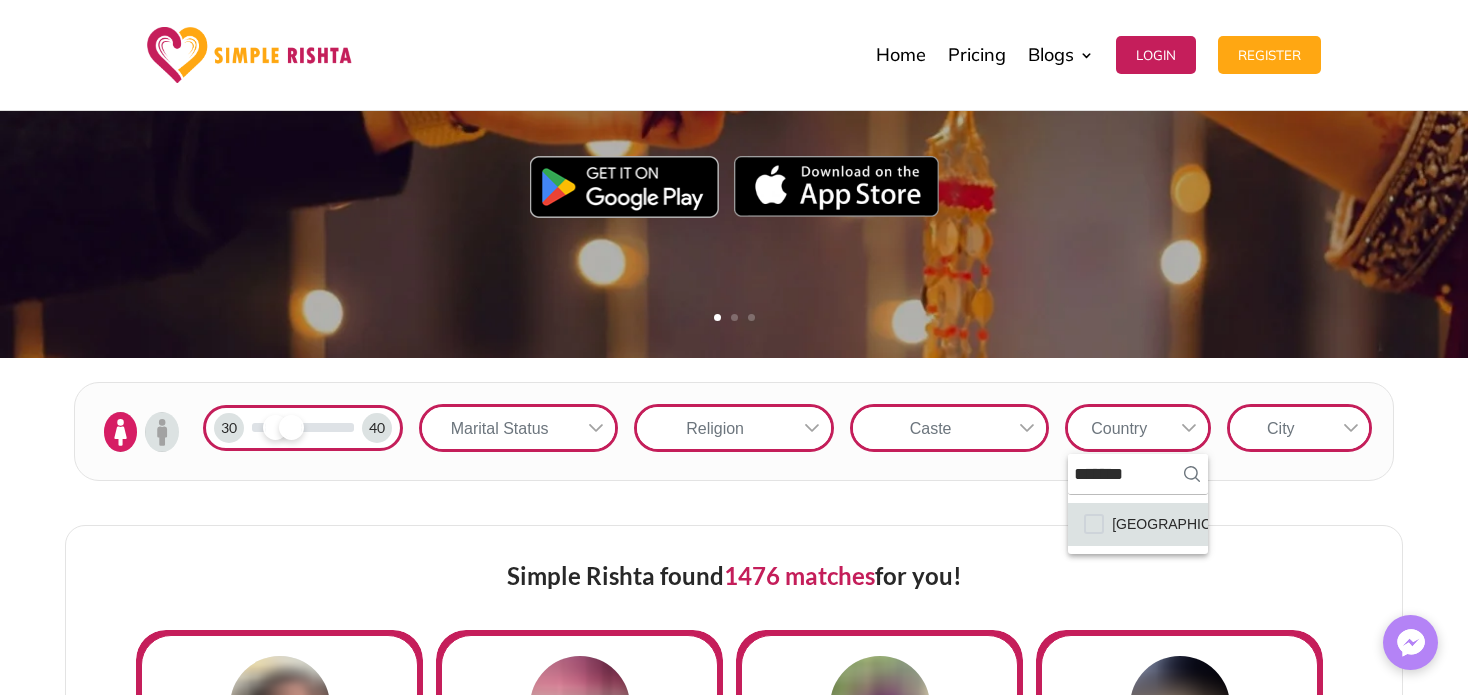 click on "Pakistan" 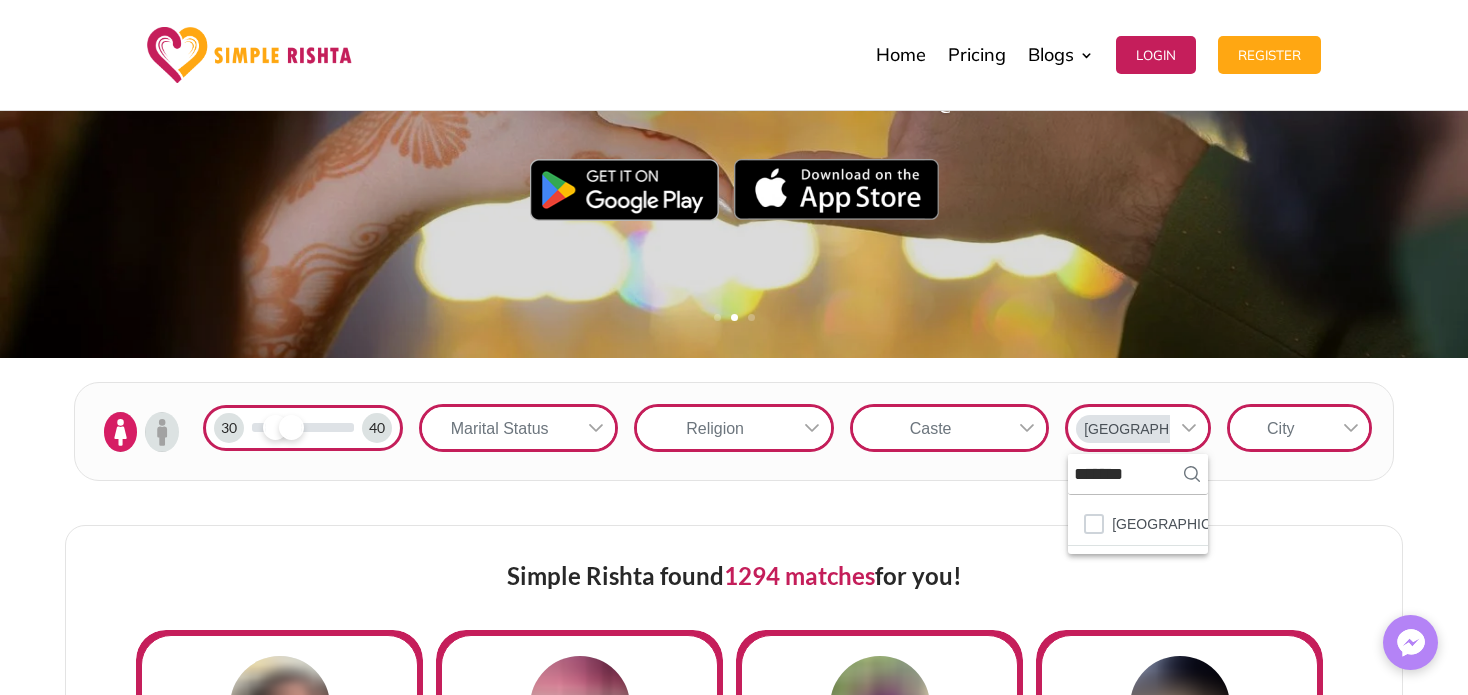 click on "30 40 Marital Status Religion Caste Pakistan ******* 1 results are available Pakistan 1 items selected City" at bounding box center [734, 432] 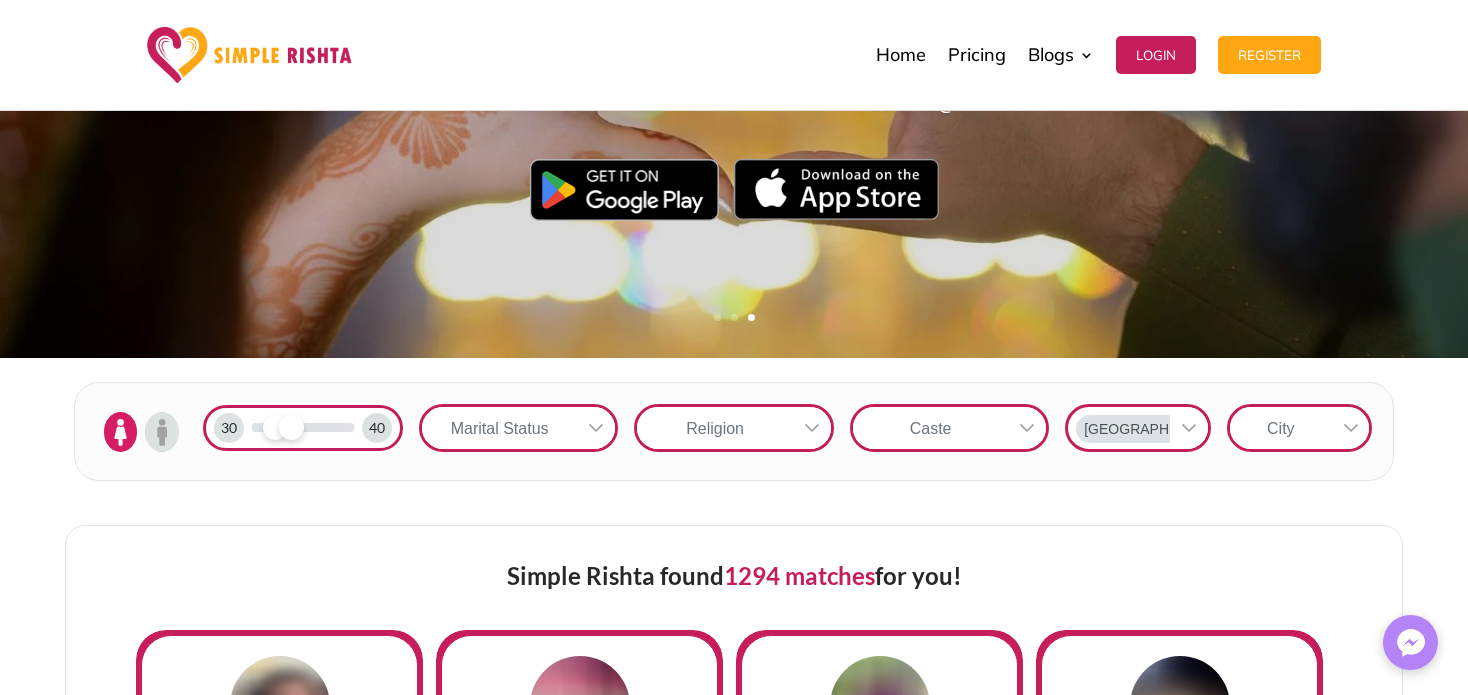 click on "Religion" at bounding box center [715, 428] 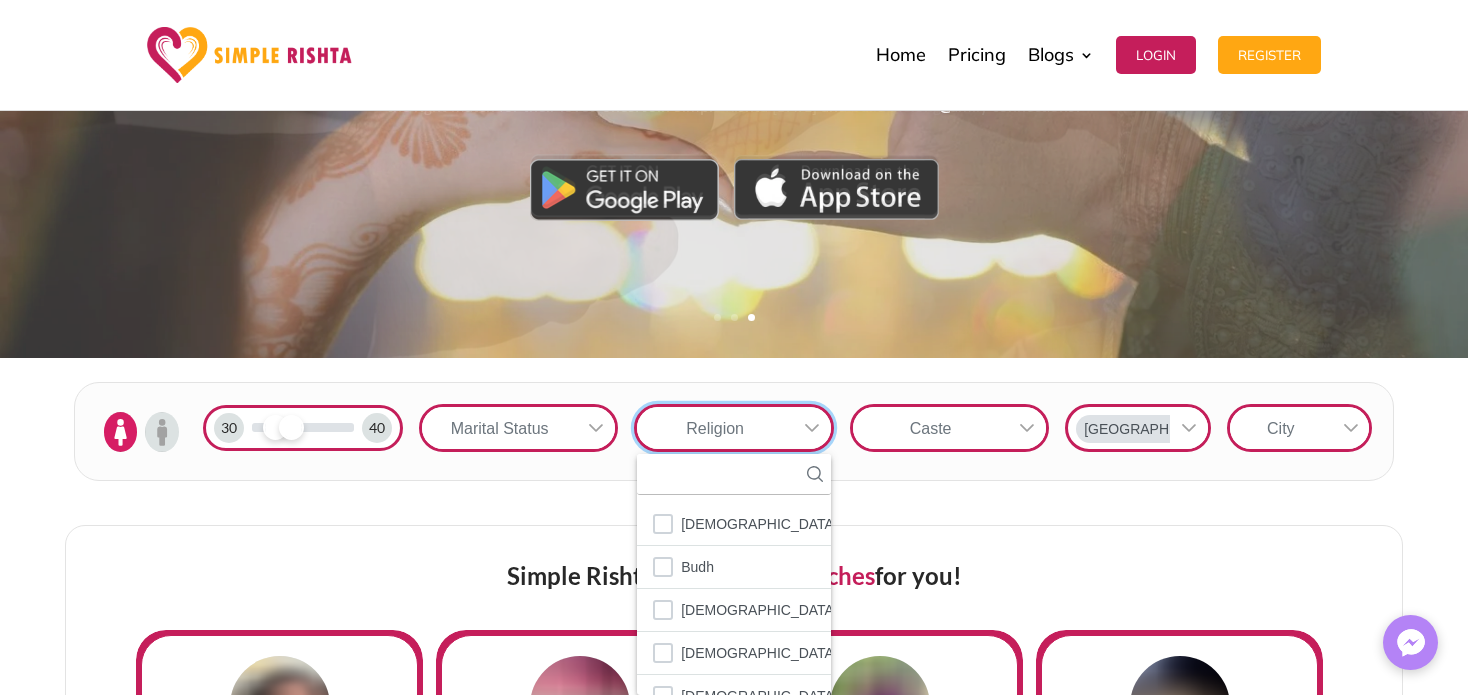 scroll, scrollTop: 20, scrollLeft: 3, axis: both 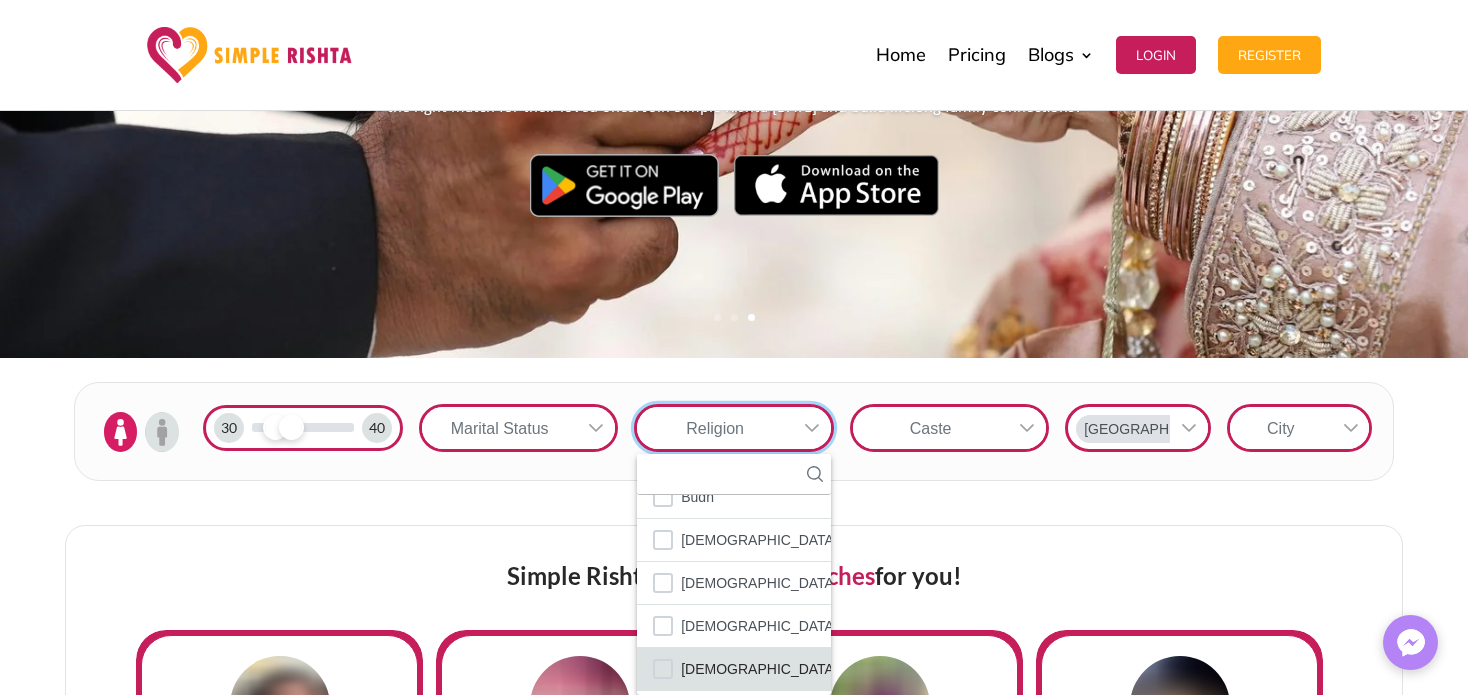 click on "[DEMOGRAPHIC_DATA]" 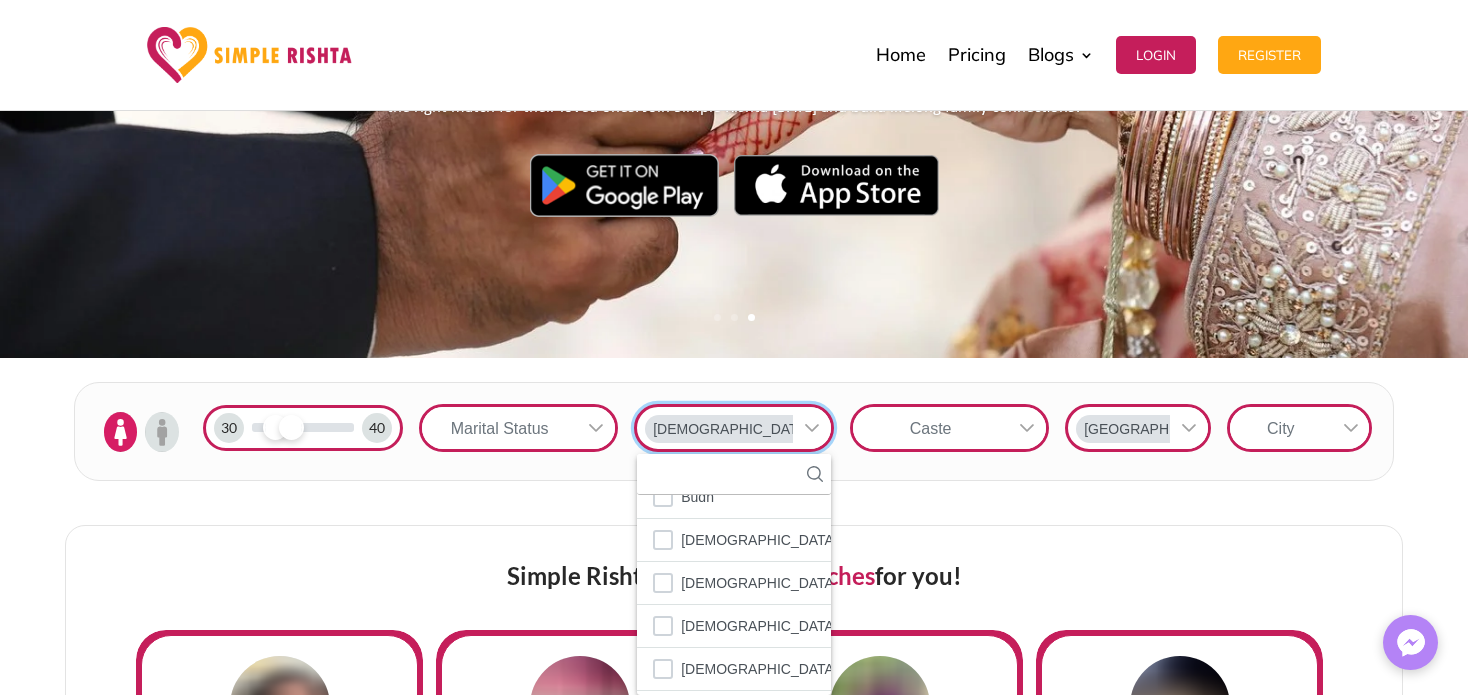 click on "Simple Rishta found  1268 matches  for you! Raziya  Profile Created by Candidate  Divorced 37 Years Muslim Dhilon Pakistan Lahore Fashion and textile designing  Textile  & Fashion FULL PROFILE Sabiha Profile Created by Candidate  Divorced 32 Years Muslim -- Pakistan Lahore -- Audit FULL PROFILE Tahreem younas Profile Created by Candidate  Single 30 Years Muslim Sheikh Pakistan Lahore -- Property & Real Estate FULL PROFILE Nayab iqbal Profile Created by Candidate  Divorced 35 Years Muslim Bukhari Pakistan Dera Ghazi Khan -- Teacher FULL PROFILE Nida Profile Created by Candidate  Single 30 Years Muslim Mian Pakistan Toba Tek Singh -- Not Working FULL PROFILE Rose gujjar Profile Created by Candidate  Divorced 31 Years Muslim Gujjar Pakistan Sialkot -- Not Working FULL PROFILE 1 2 3 4 5" at bounding box center (734, 1110) 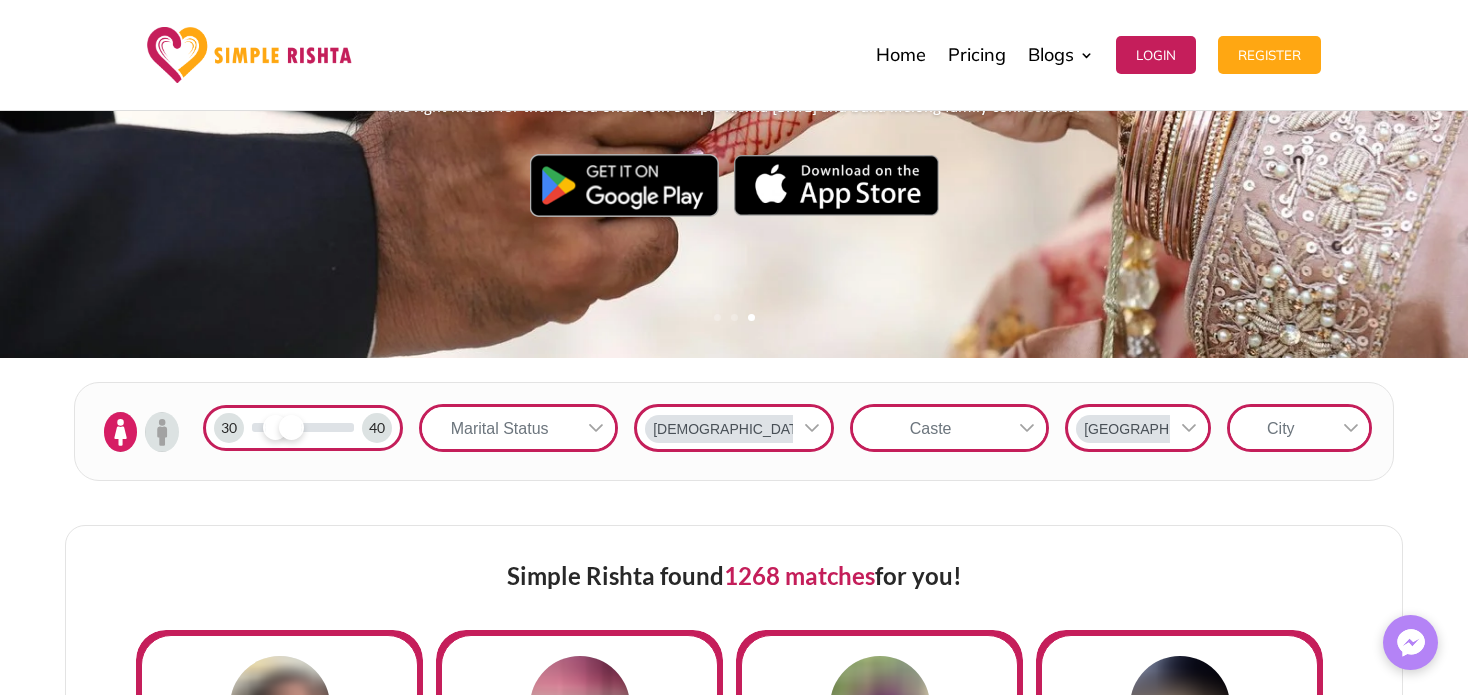 click 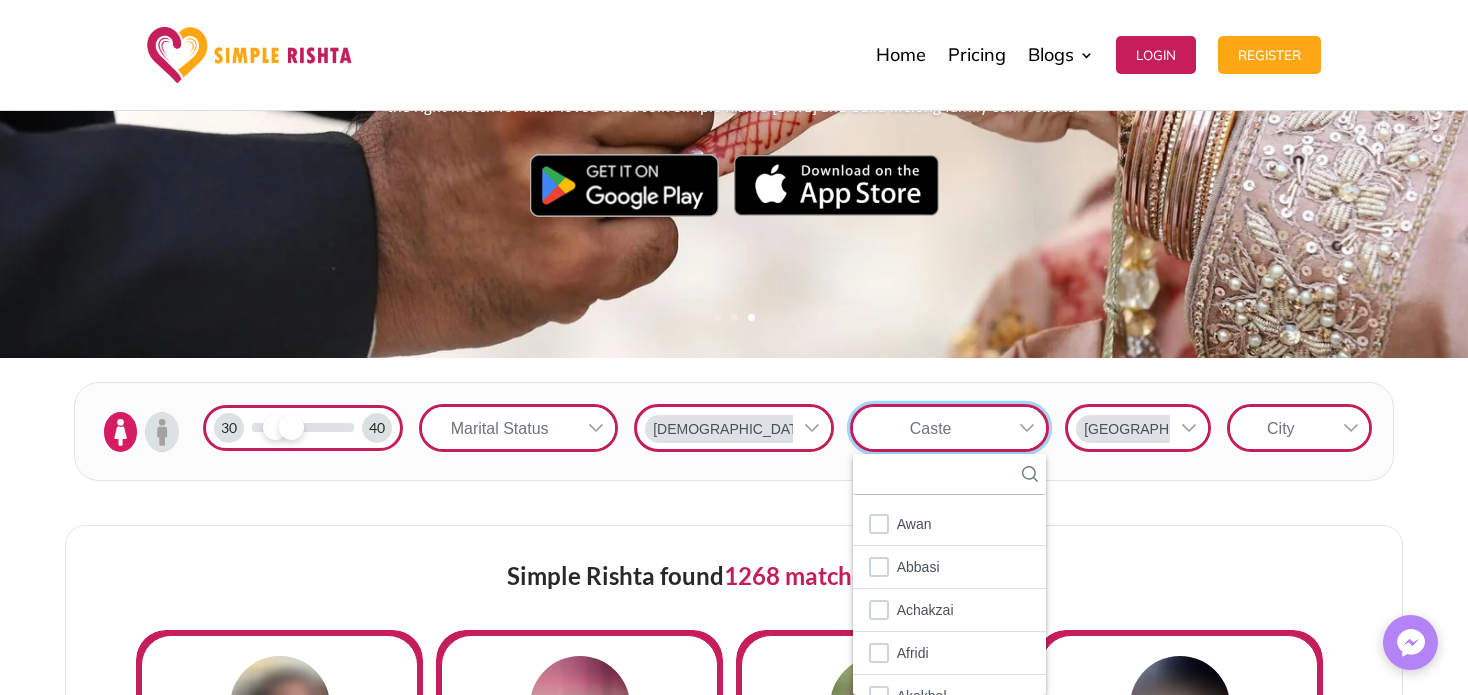 scroll, scrollTop: 20, scrollLeft: 3, axis: both 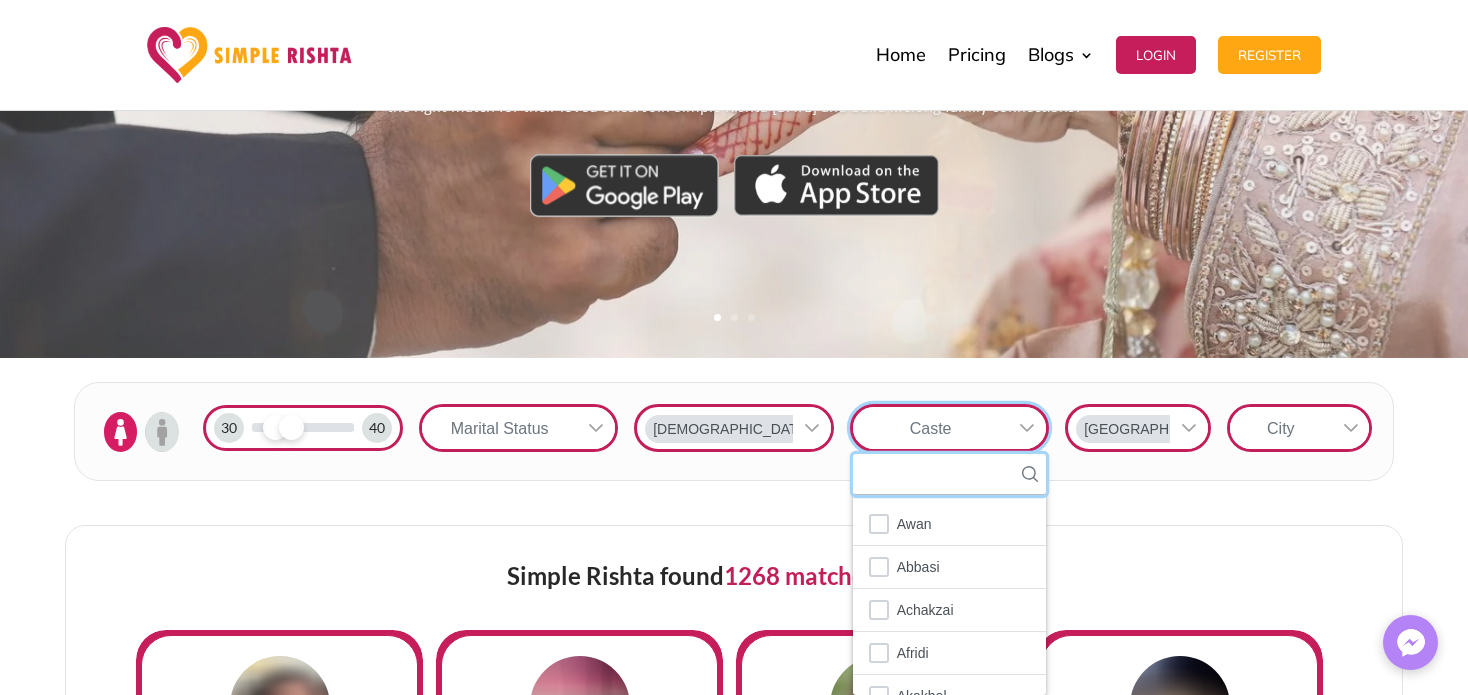 click at bounding box center [949, 474] 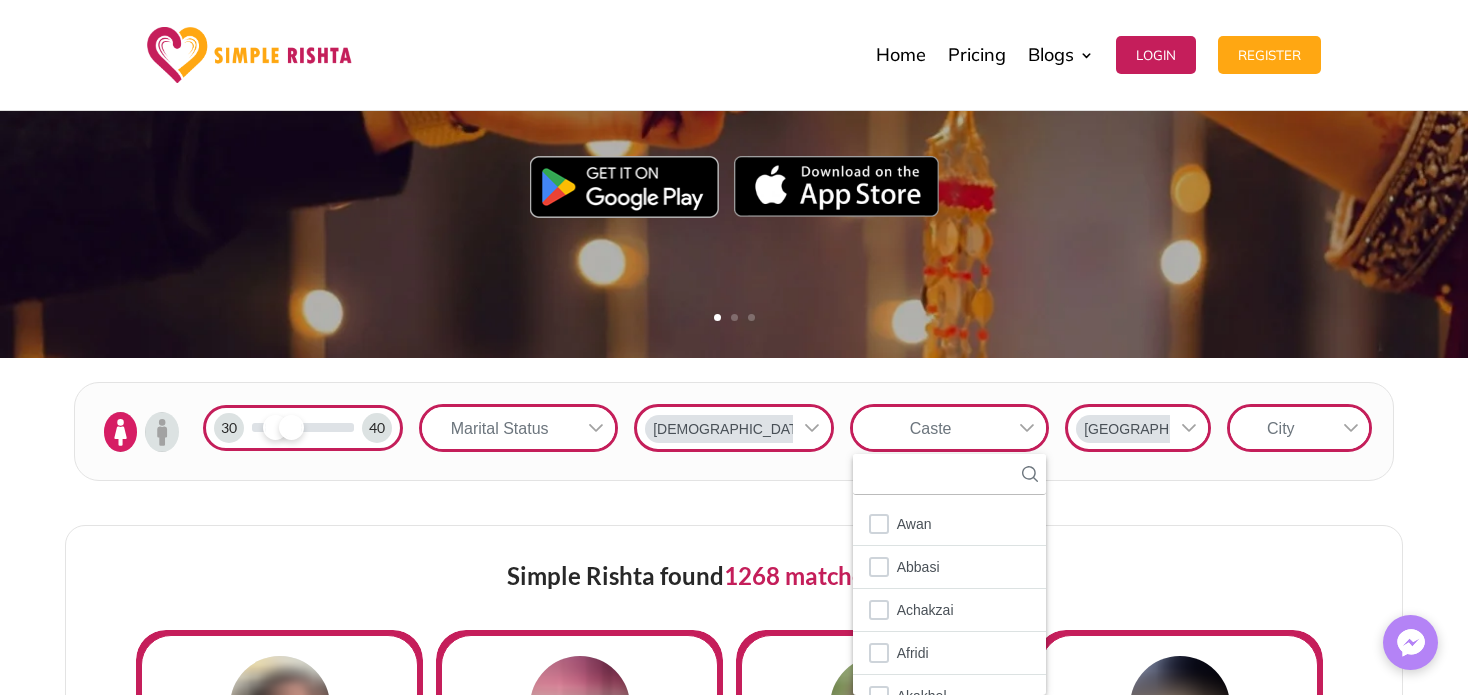 click 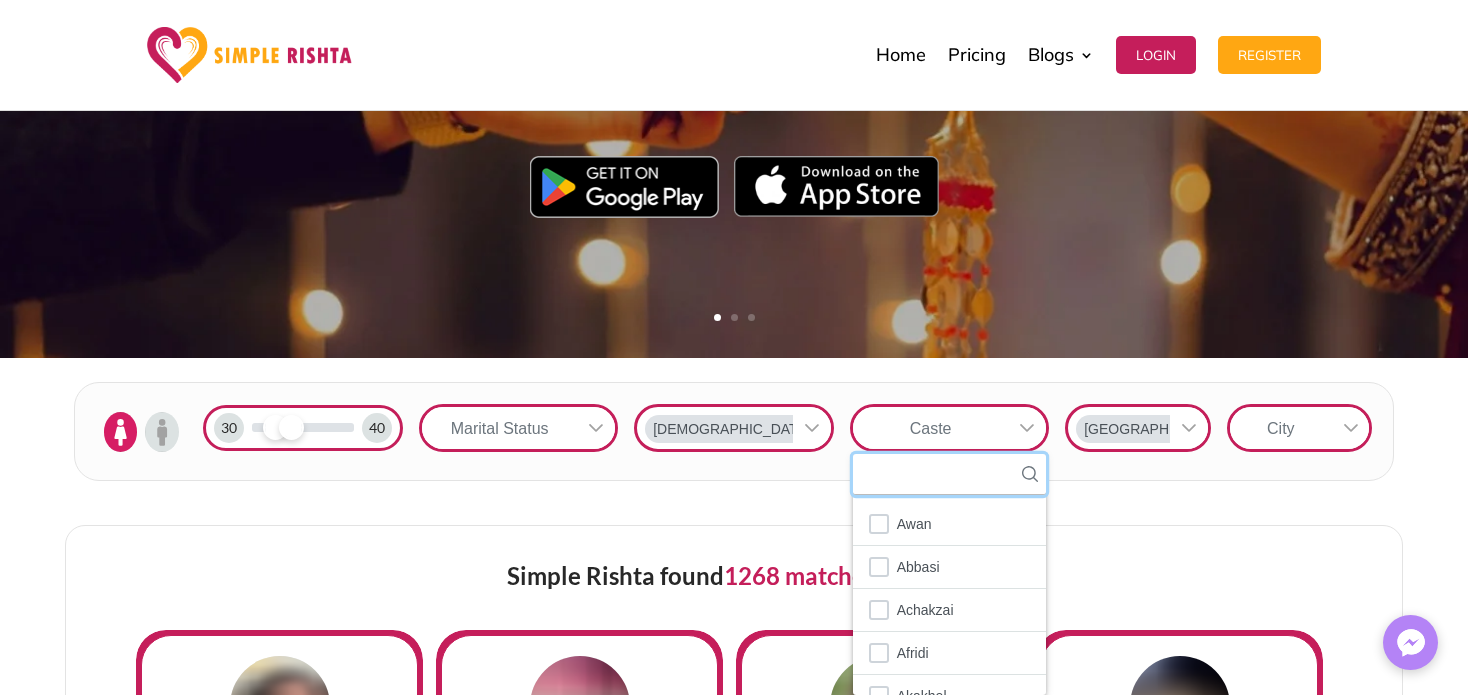 click at bounding box center [949, 474] 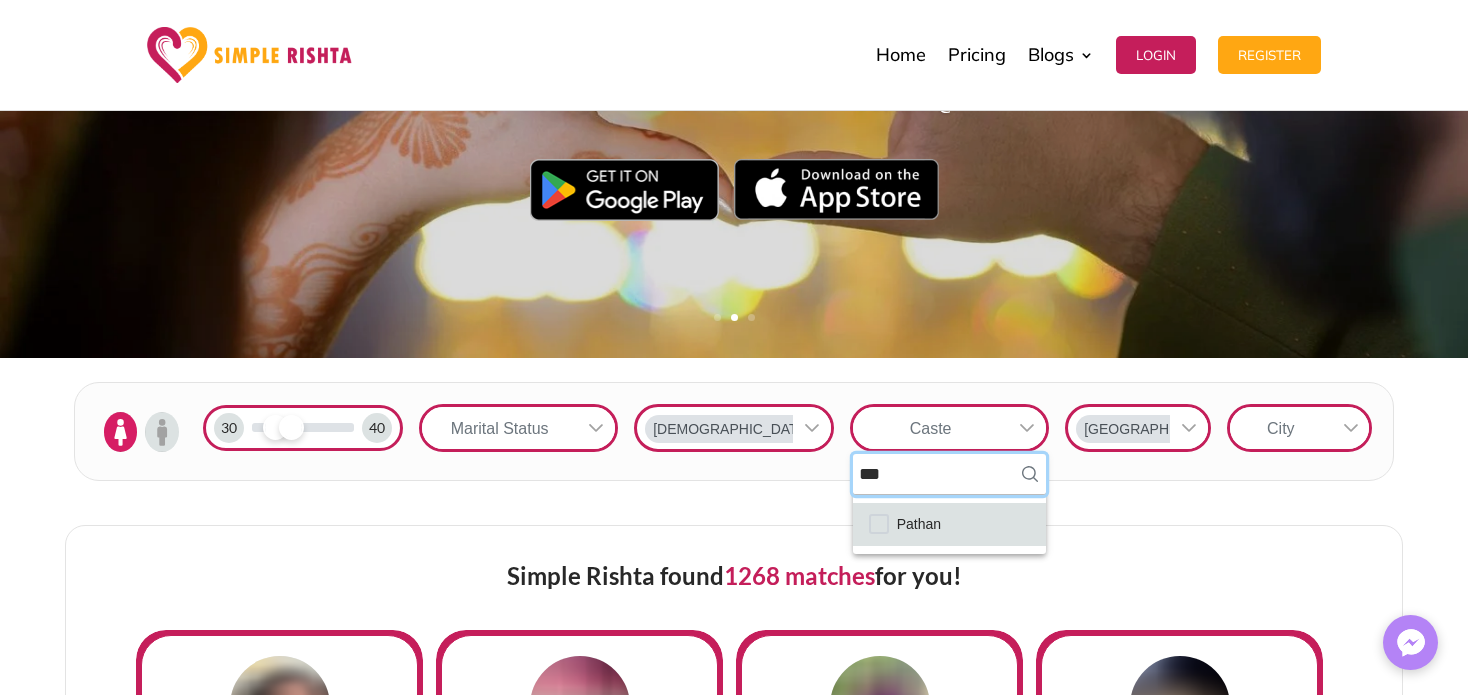 type on "***" 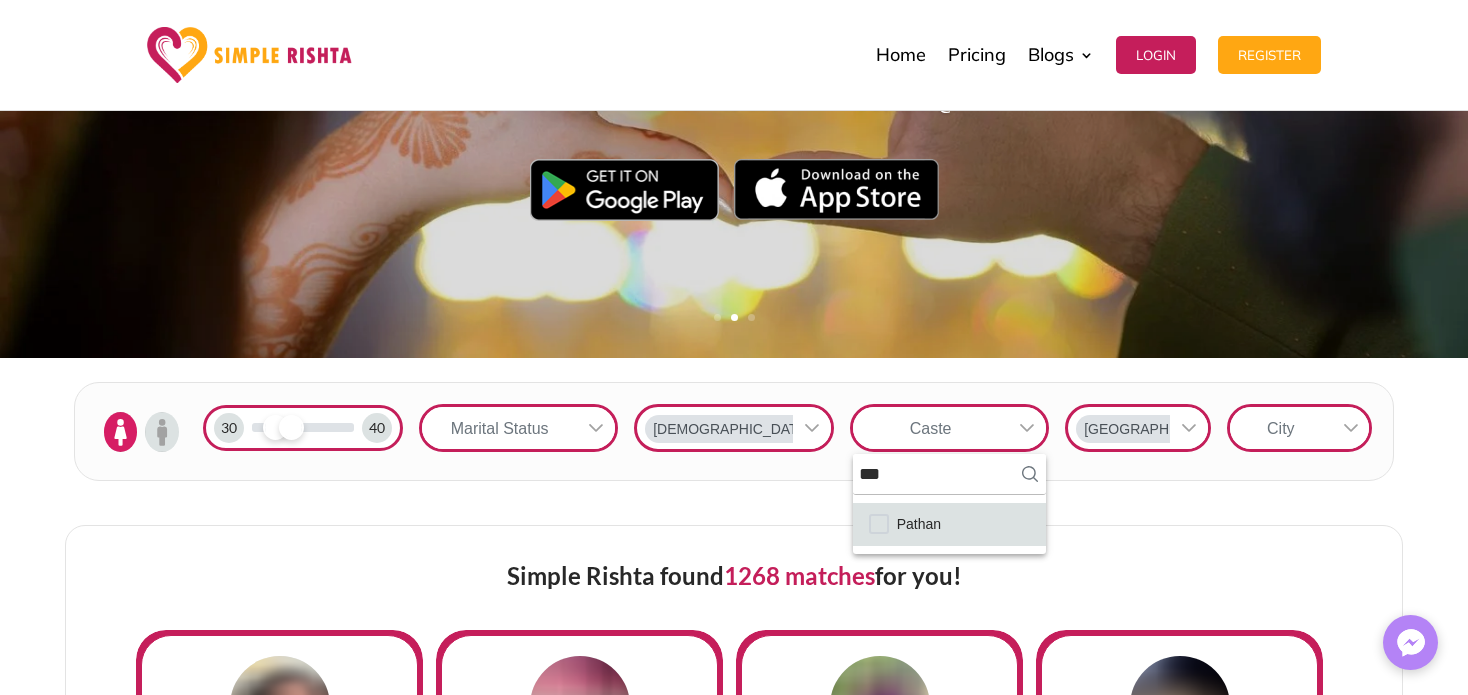 click on "Pathan" 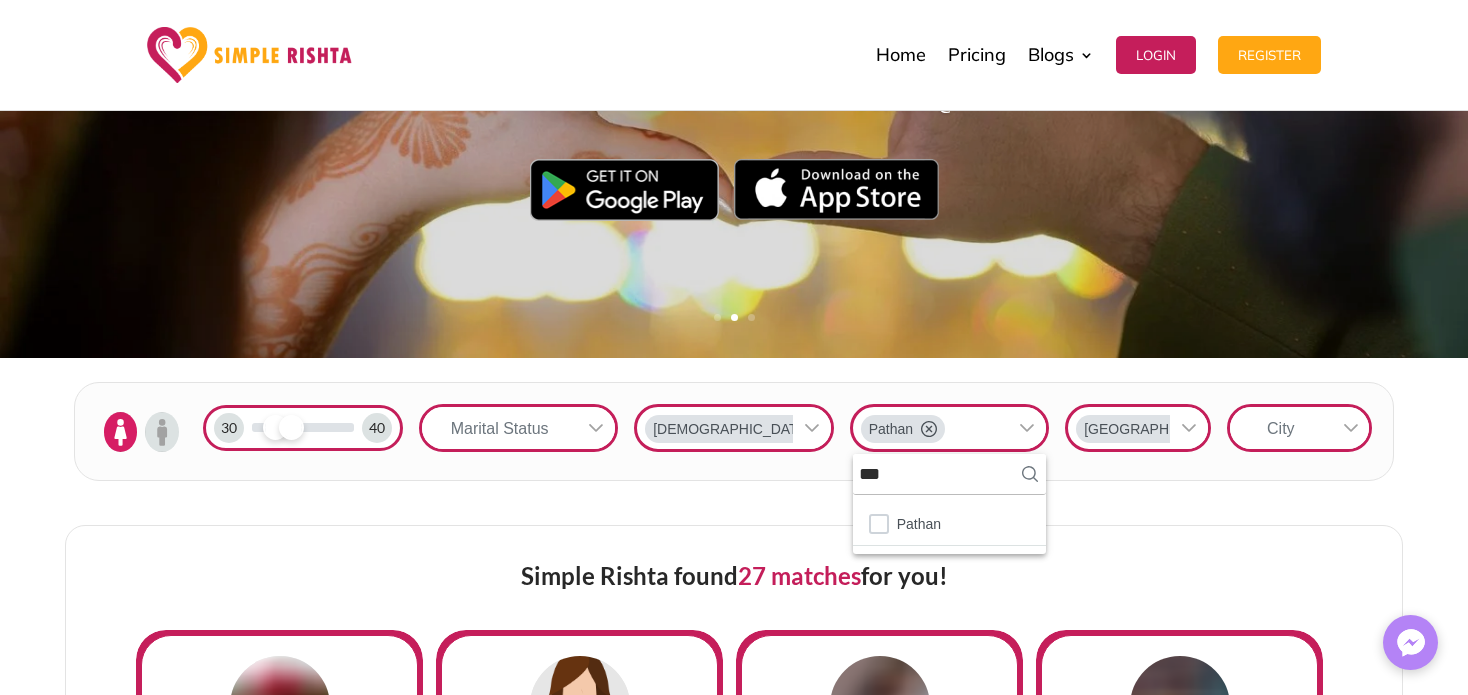 click on "30 40 Marital Status Muslim Pathan *** 1 results are available Pathan 1 items selected Pakistan City" at bounding box center [734, 432] 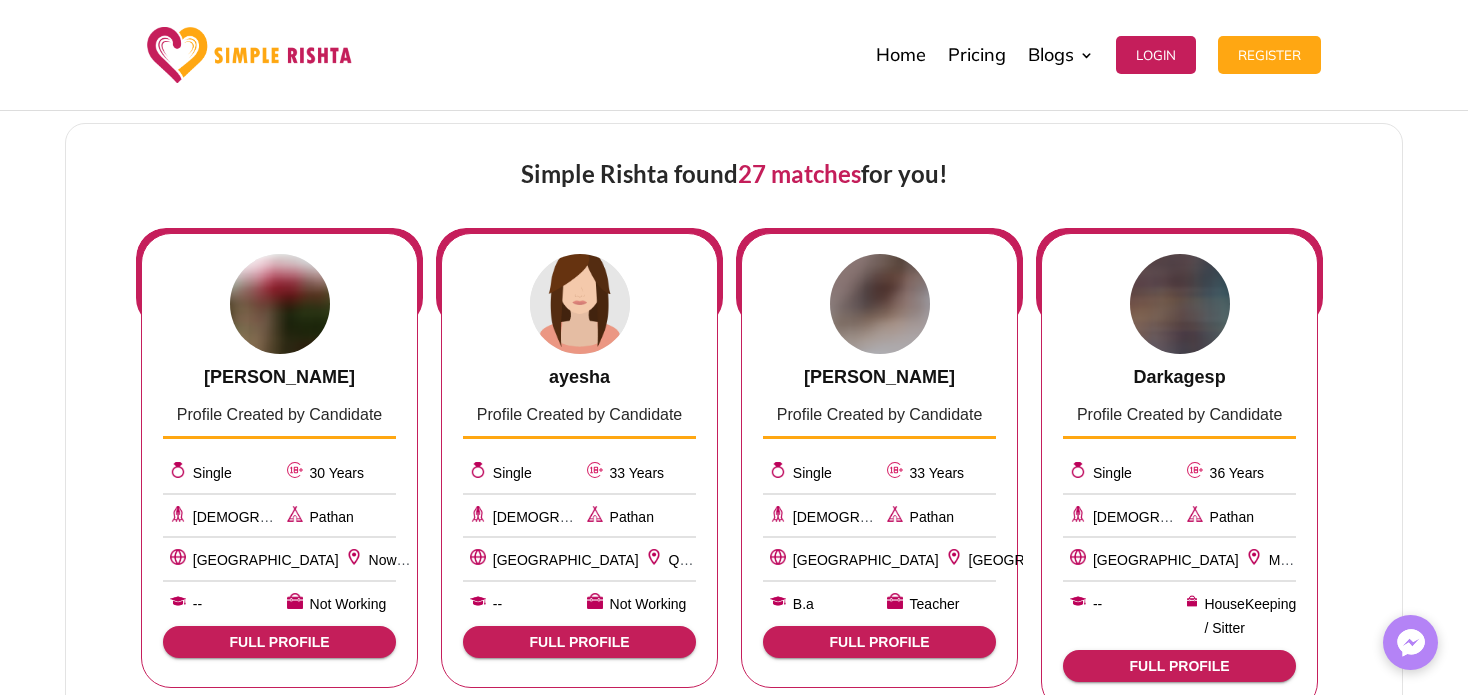 scroll, scrollTop: 846, scrollLeft: 0, axis: vertical 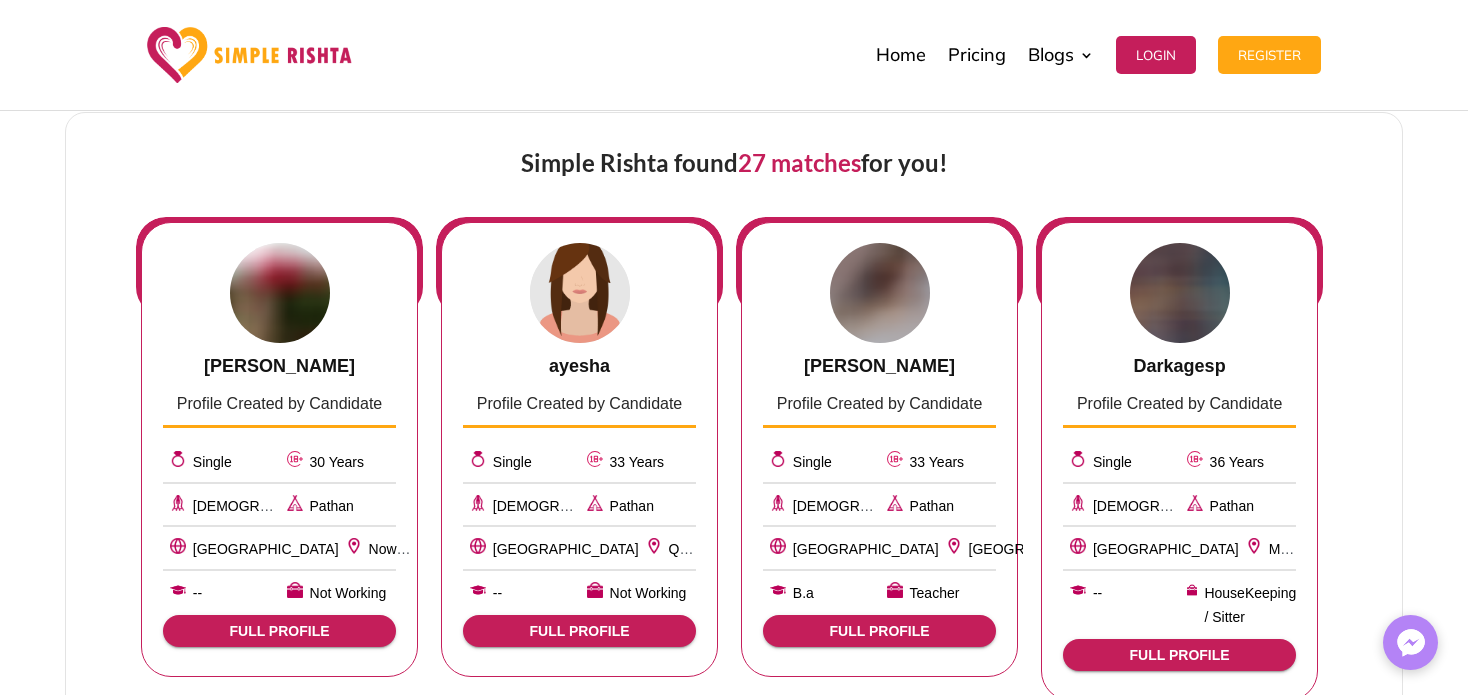 click on "FULL PROFILE" 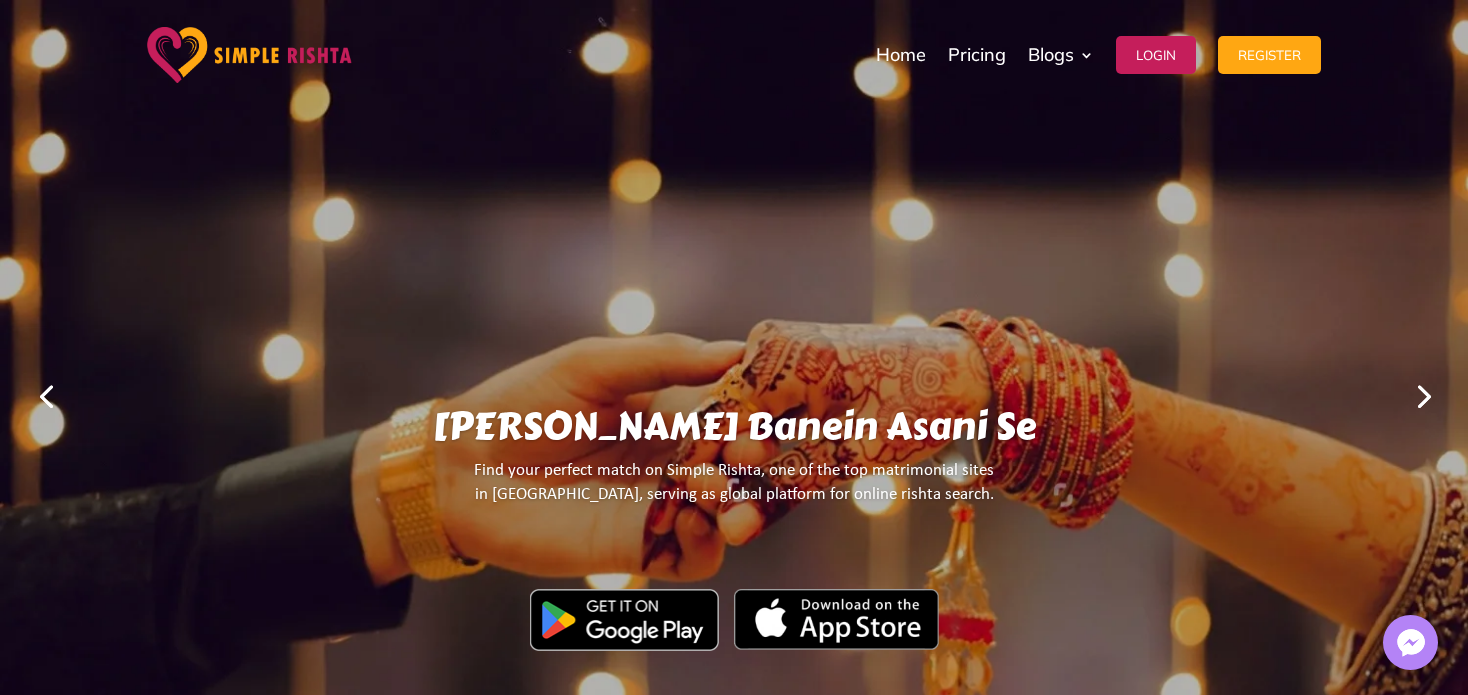 scroll, scrollTop: 0, scrollLeft: 0, axis: both 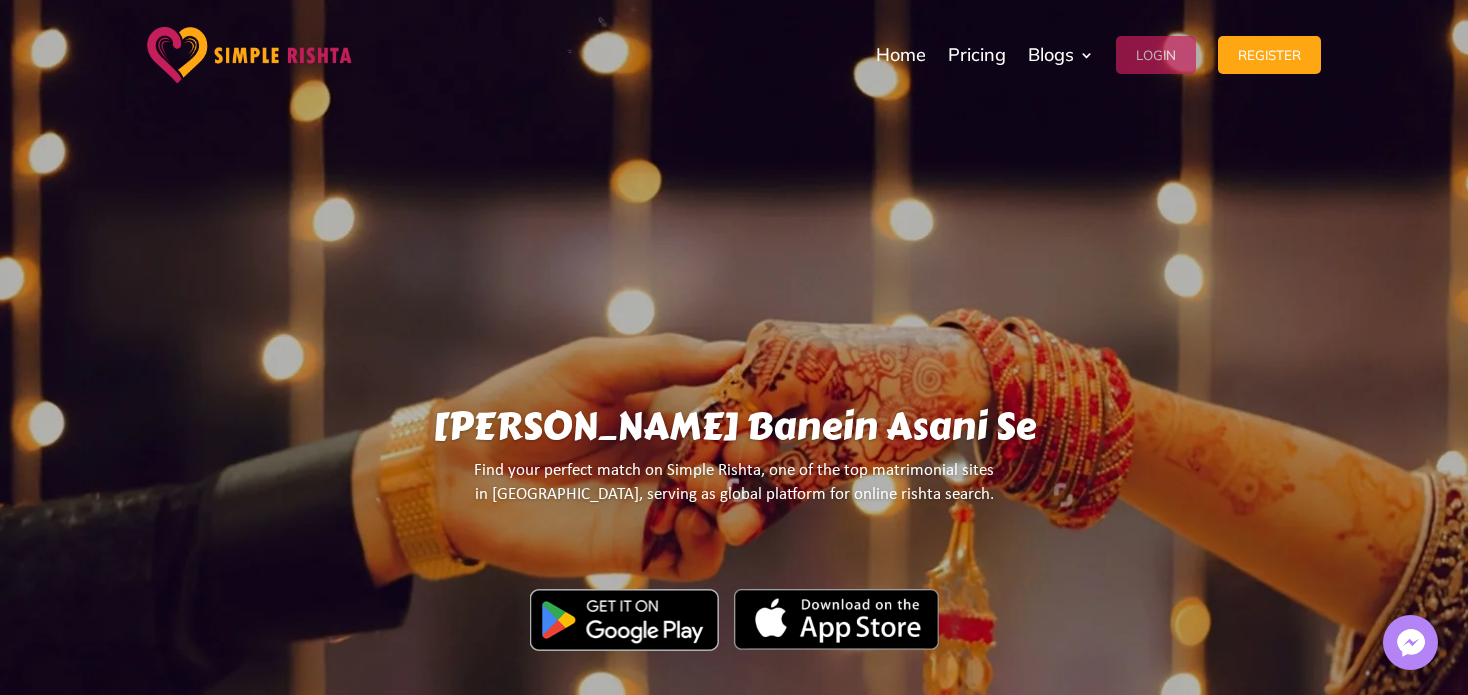 click on "Login" at bounding box center (1156, 55) 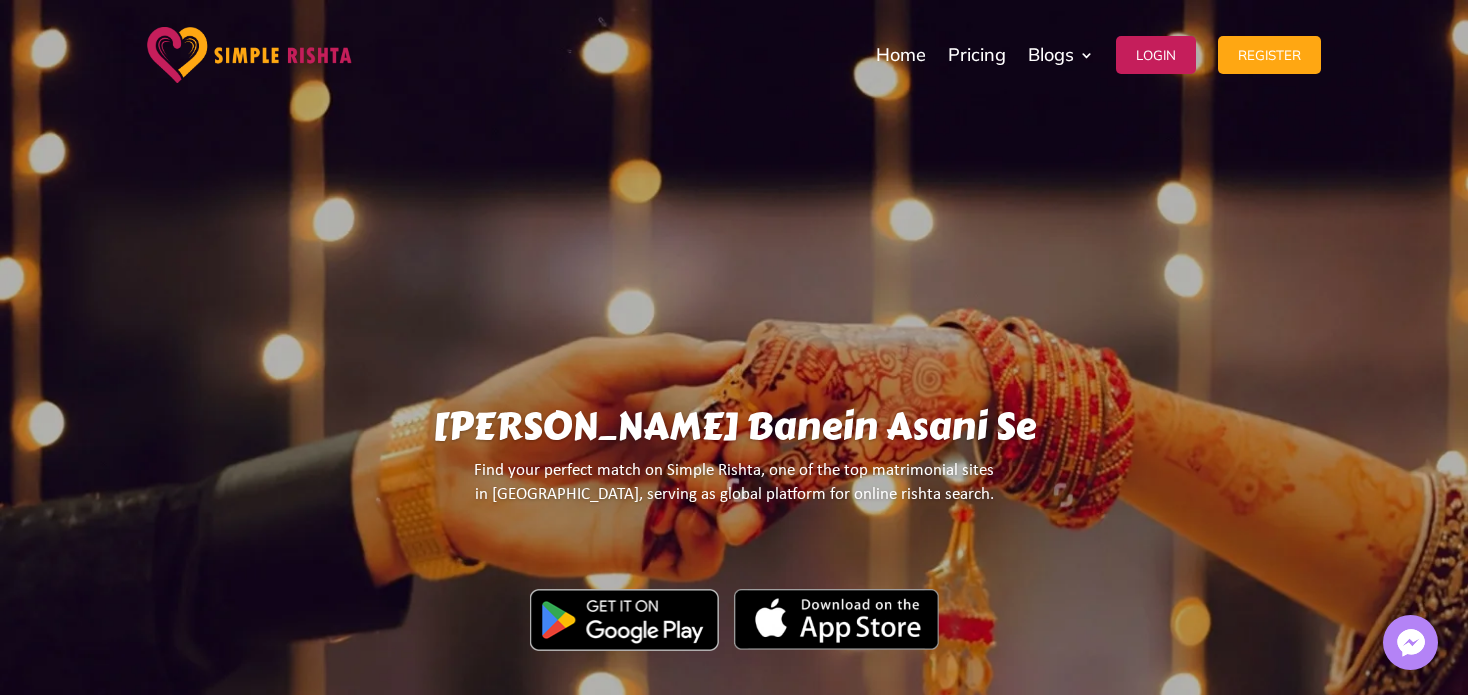 scroll, scrollTop: 0, scrollLeft: 0, axis: both 